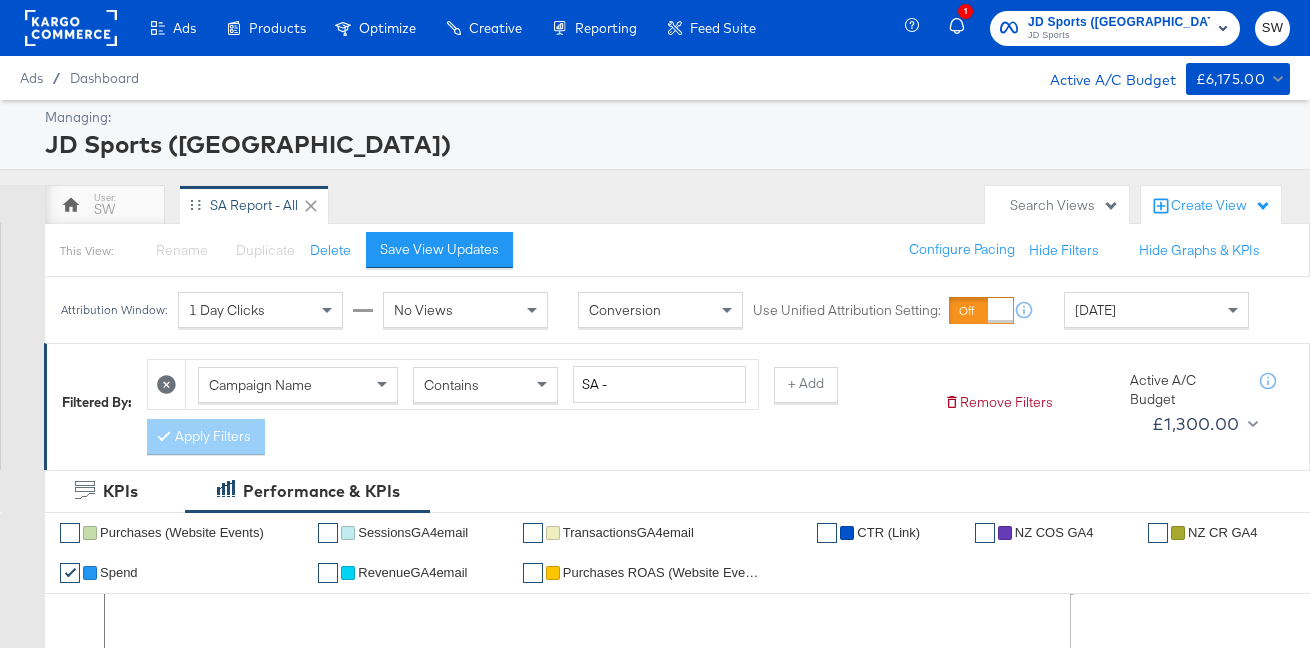 scroll, scrollTop: 0, scrollLeft: 0, axis: both 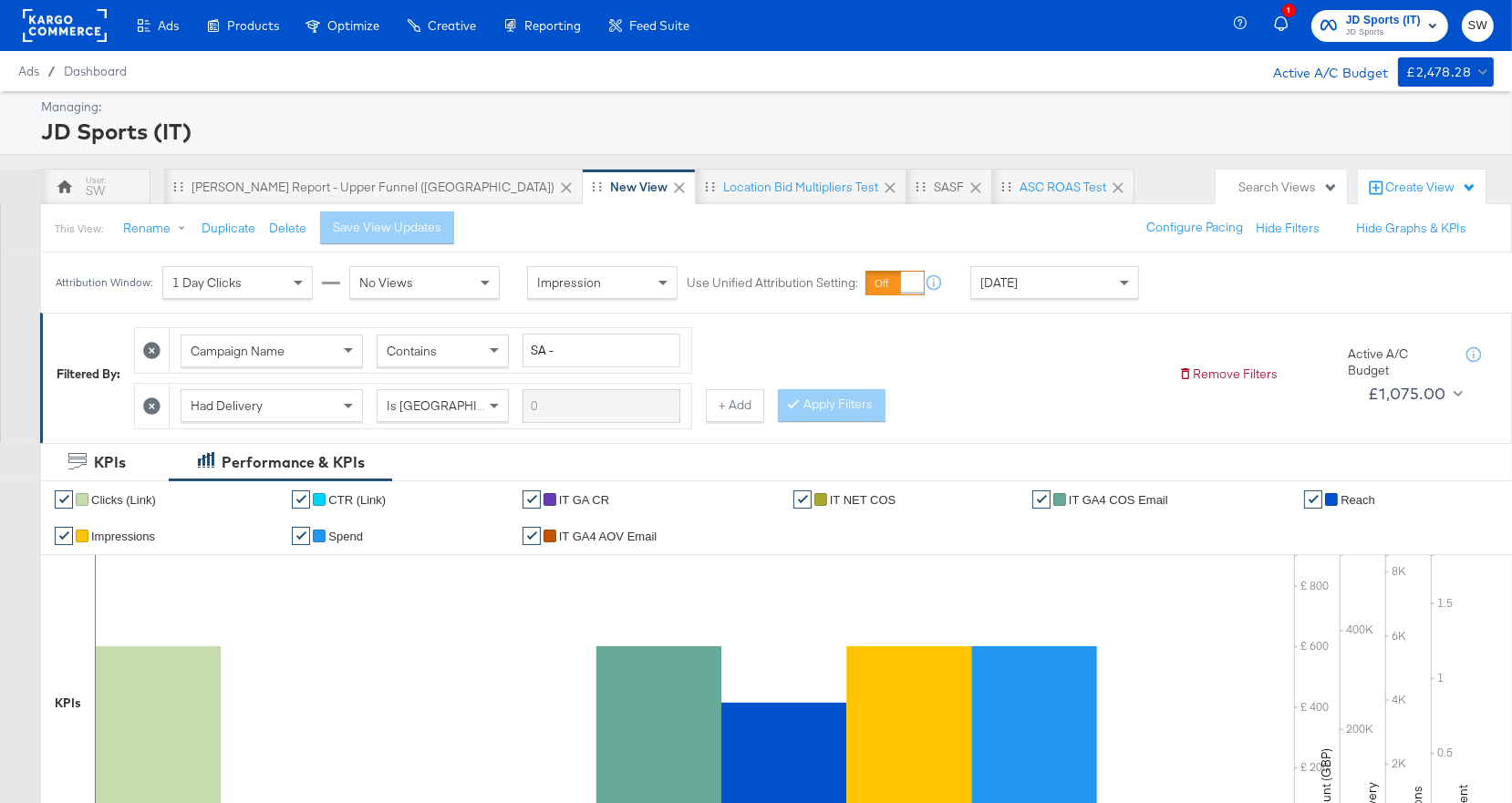 click on "JD Sports (IT)" at bounding box center (1383, 20) 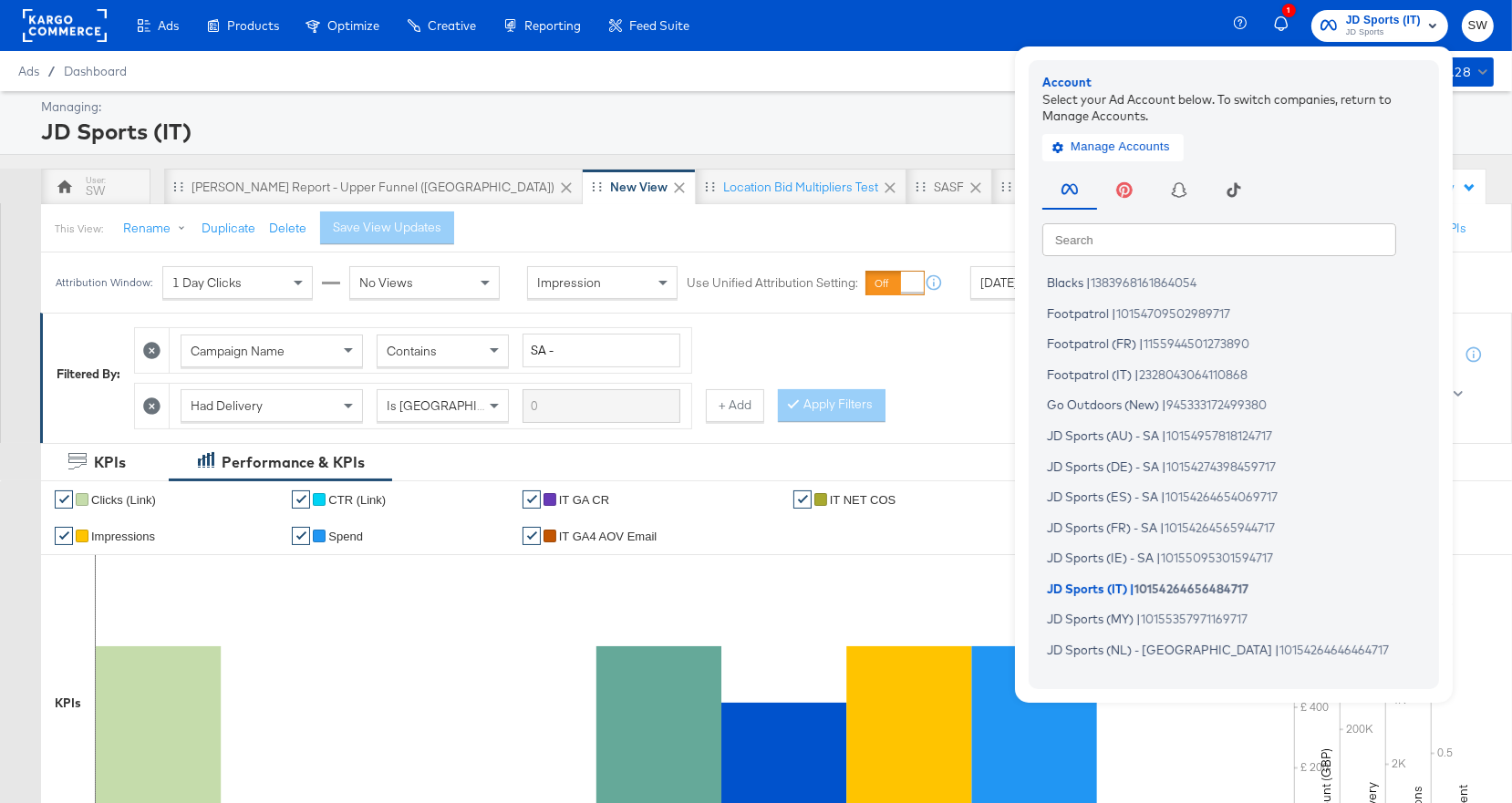 click at bounding box center [1219, 239] 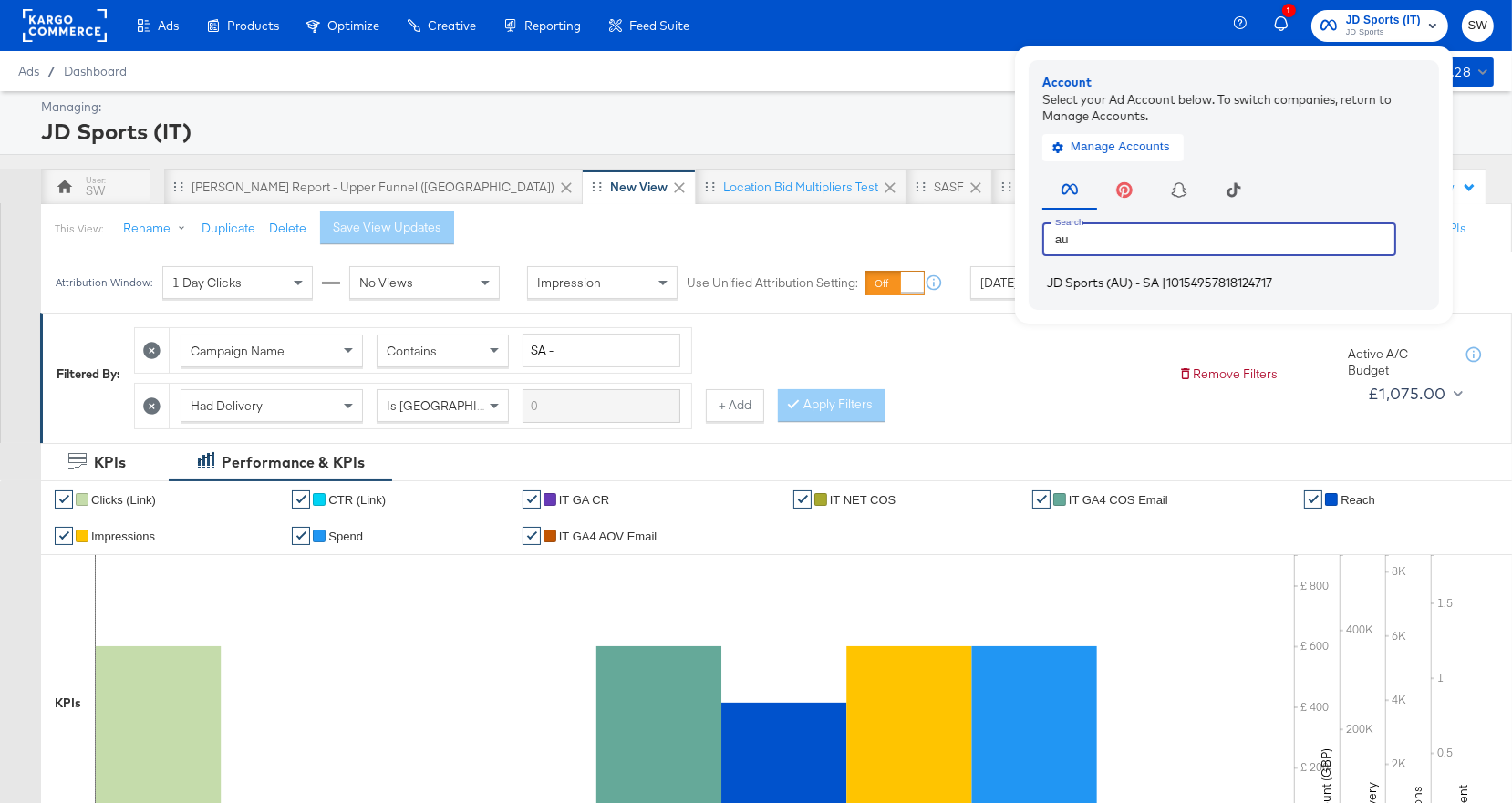 type on "au" 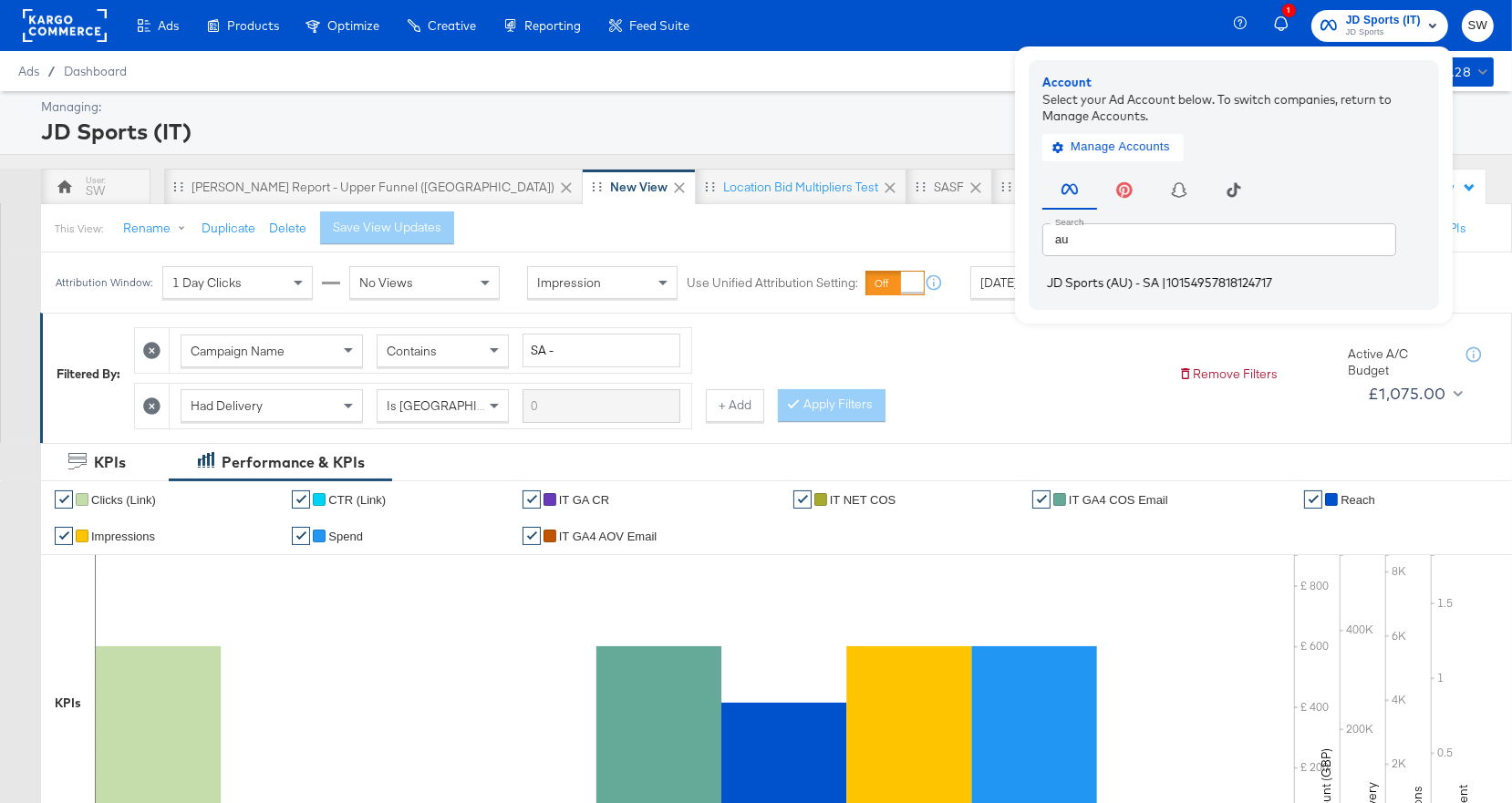 click on "10154957818124717" at bounding box center (1219, 283) 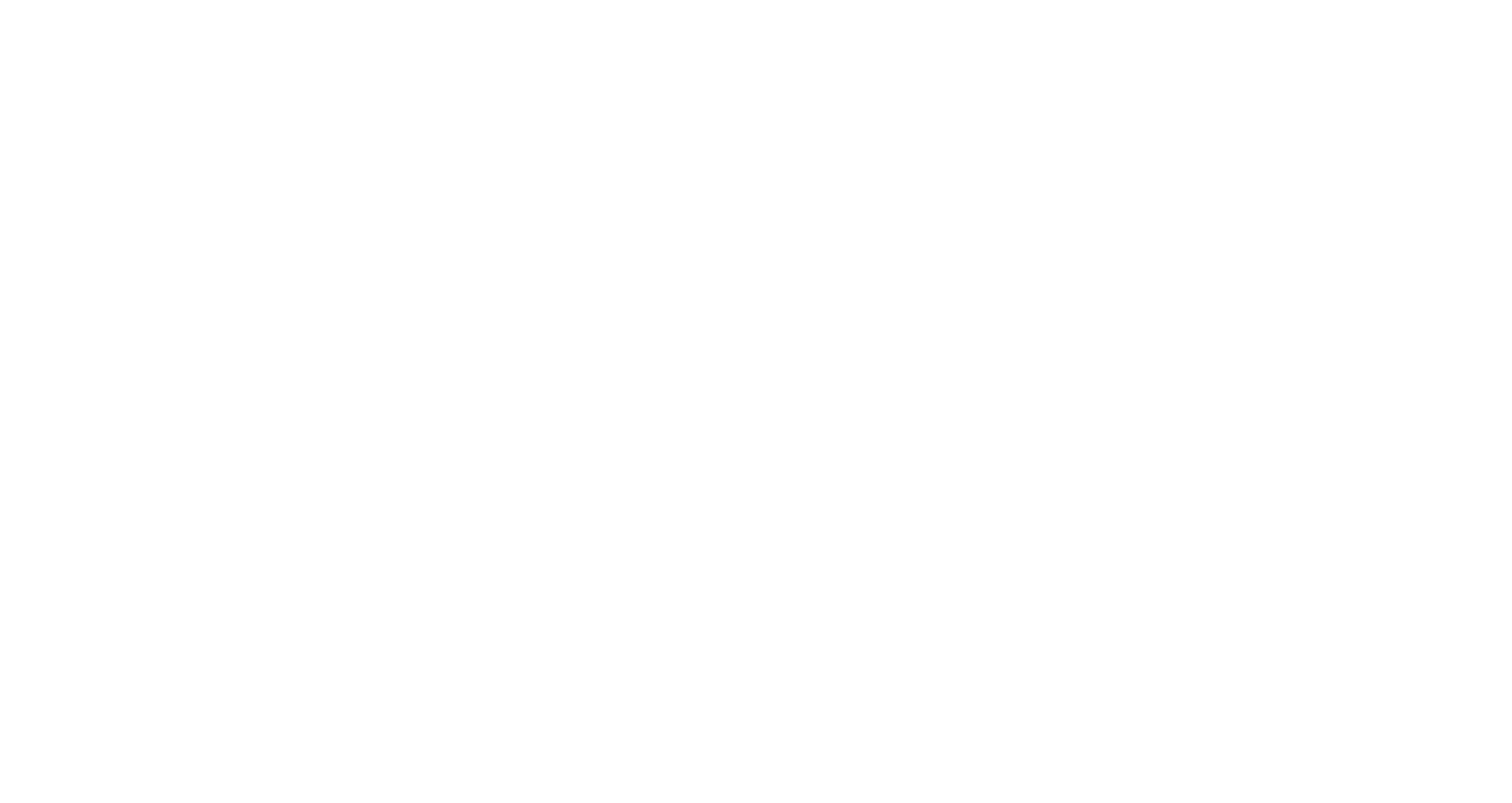 scroll, scrollTop: 0, scrollLeft: 0, axis: both 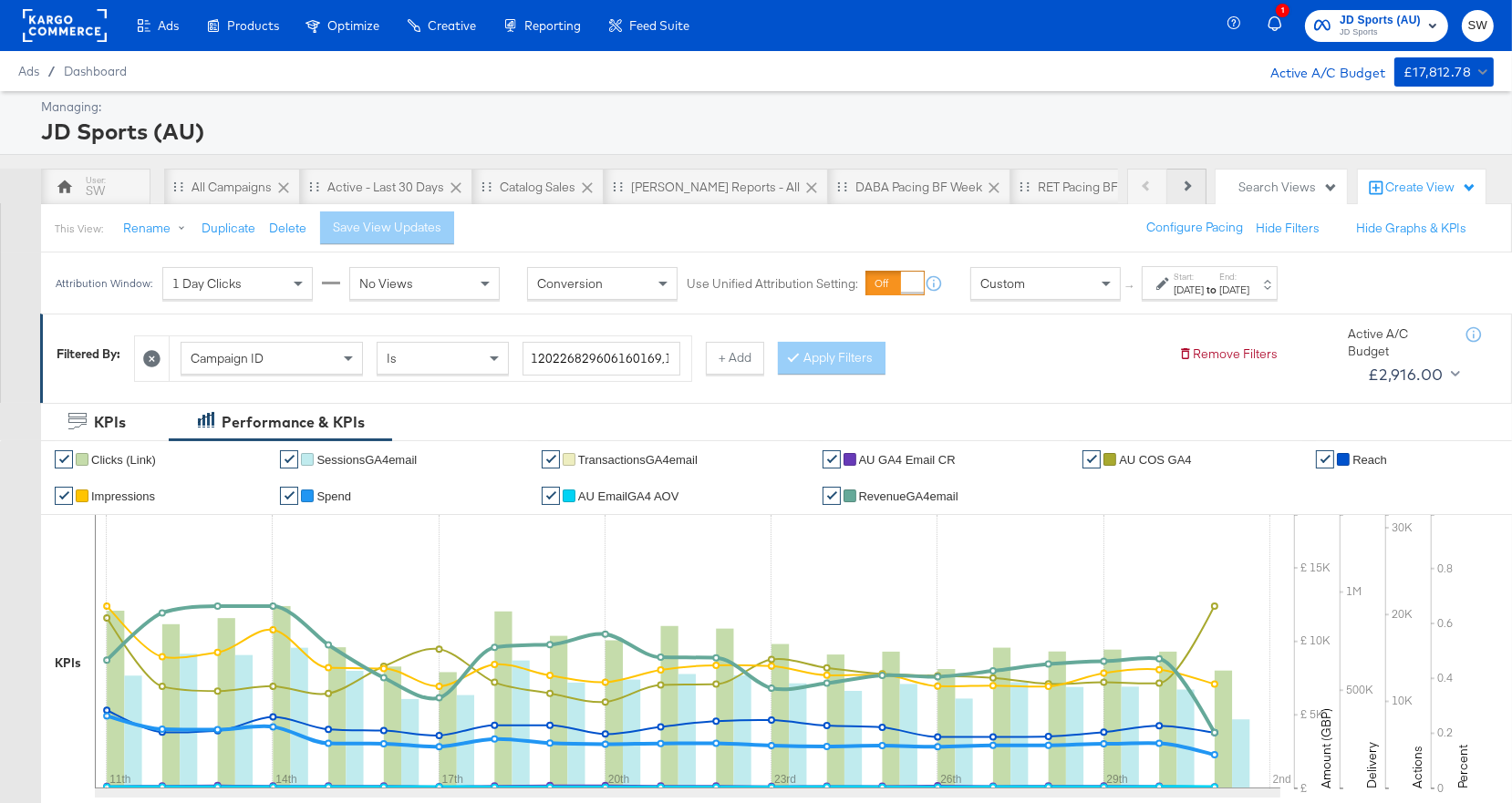 click on "Next" at bounding box center (1186, 187) 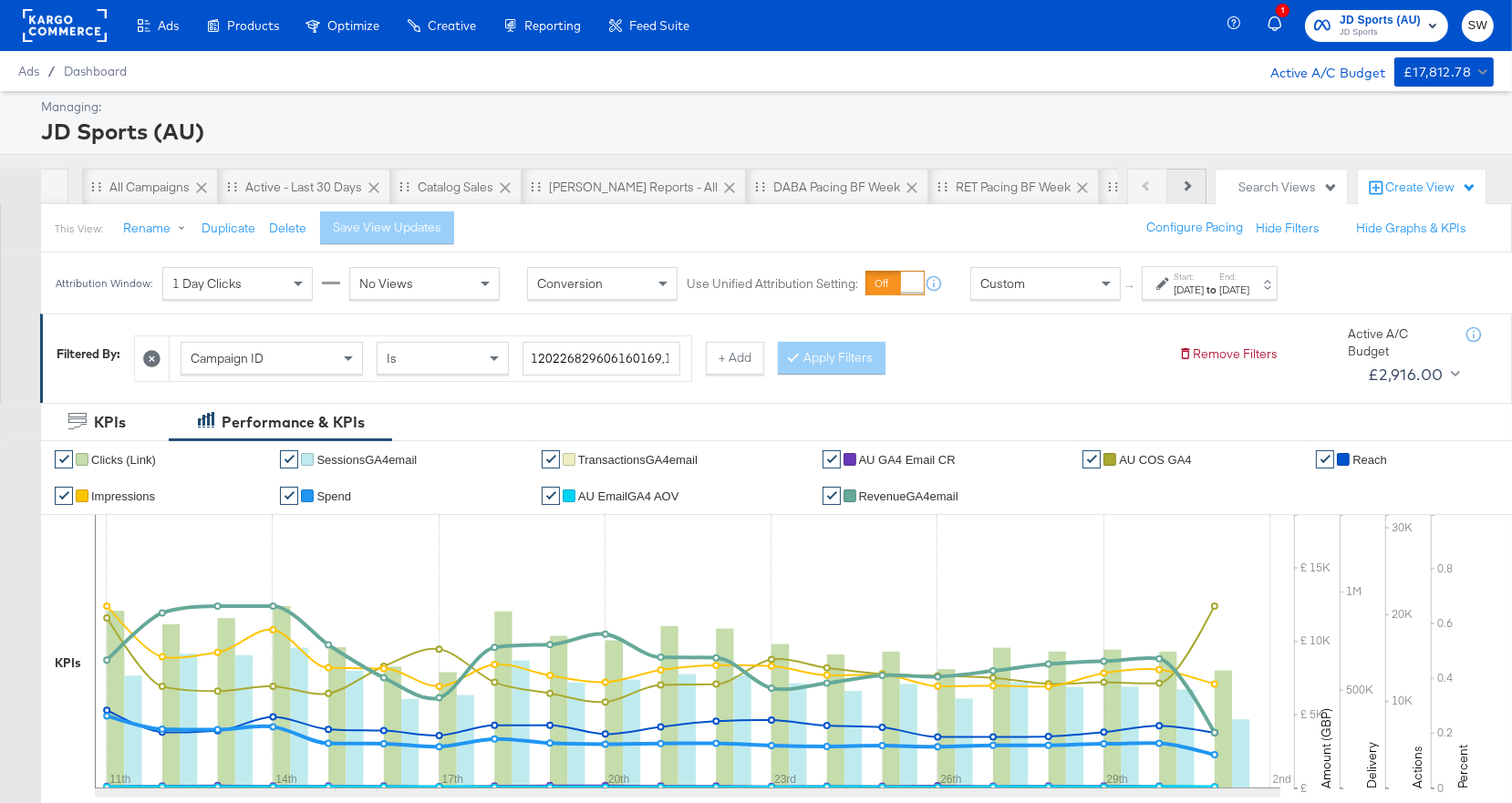 click on "Next" at bounding box center [1186, 187] 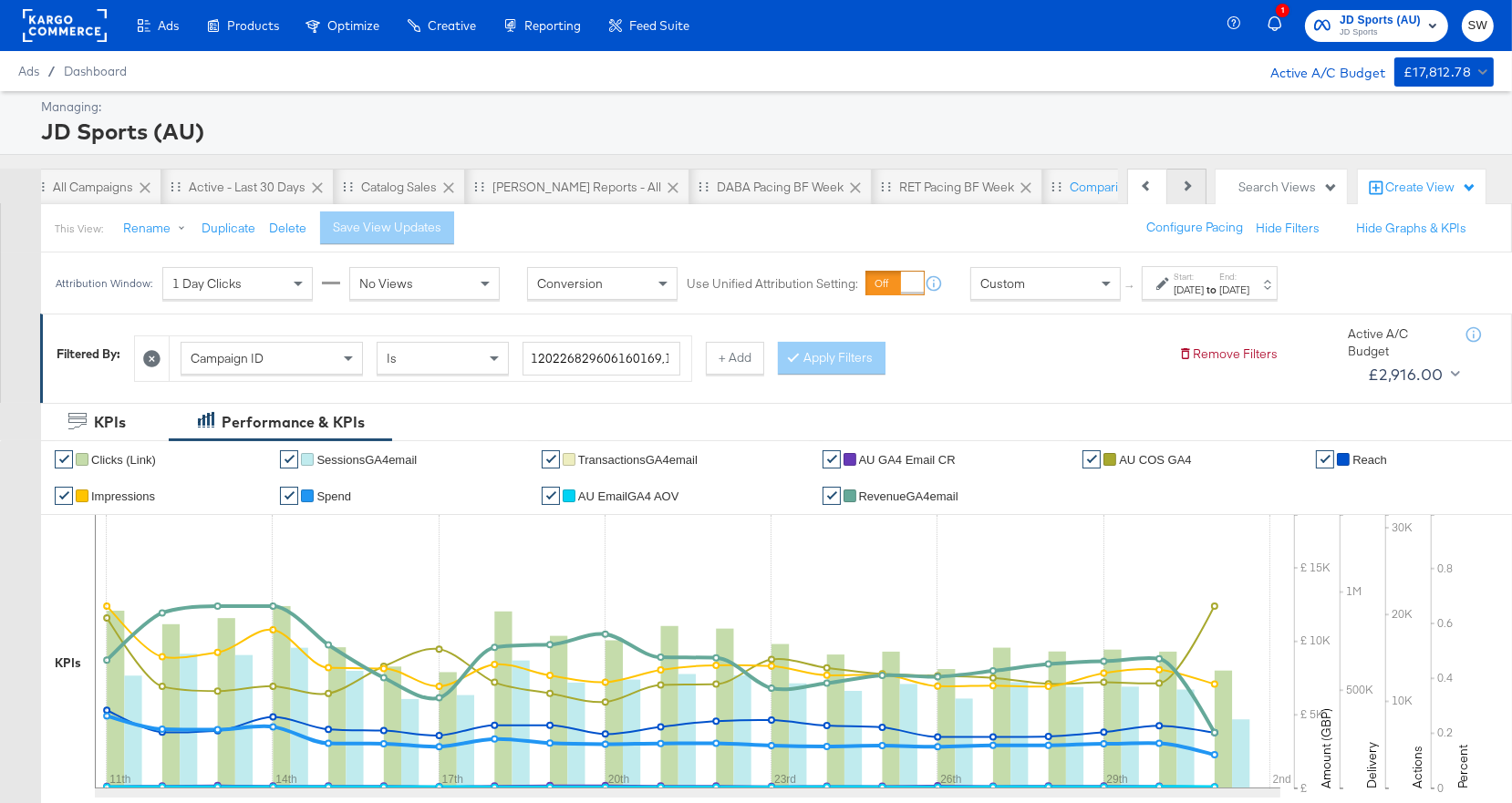 click on "Next" at bounding box center [1186, 187] 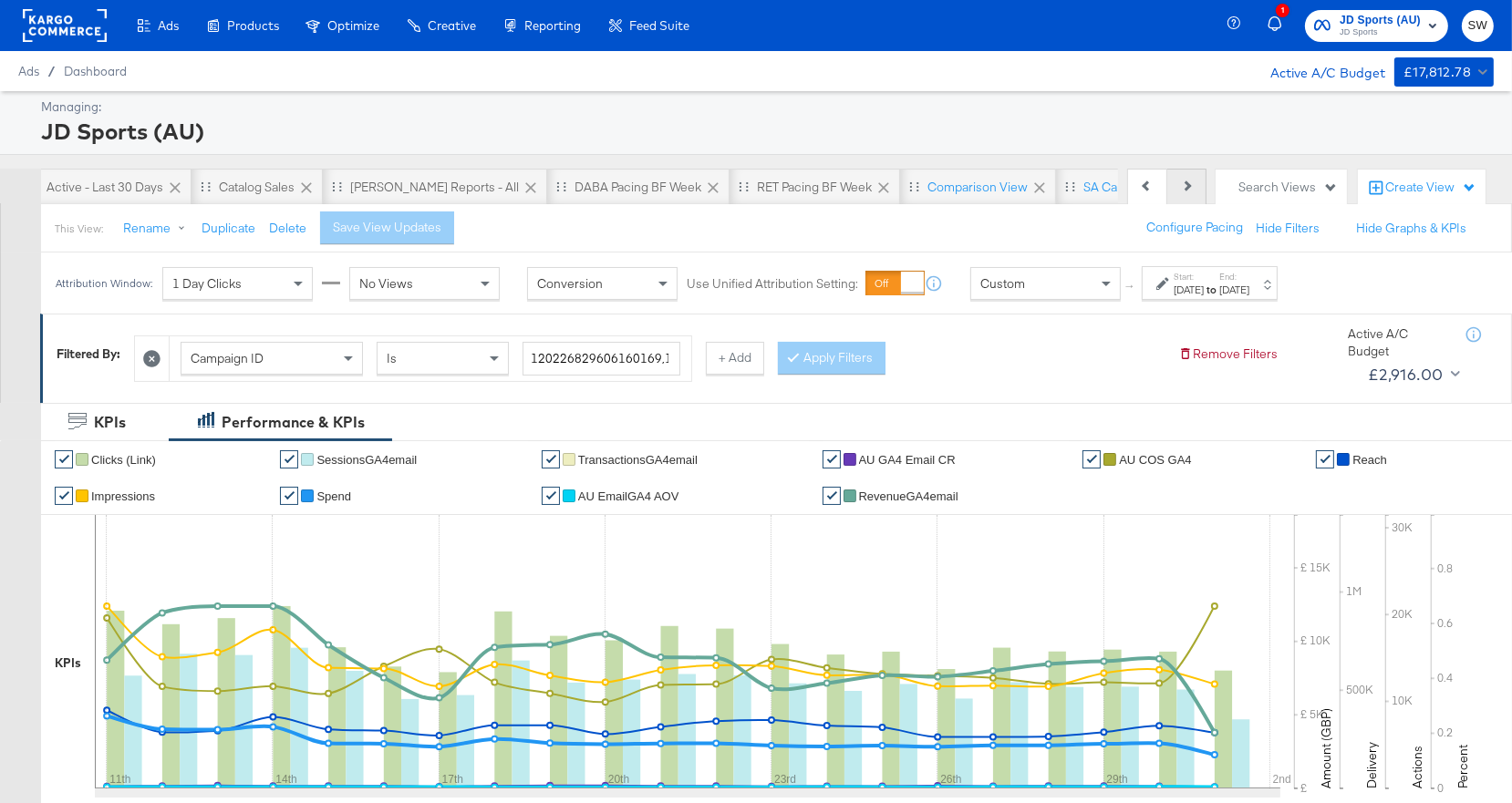 click on "Next" at bounding box center [1186, 187] 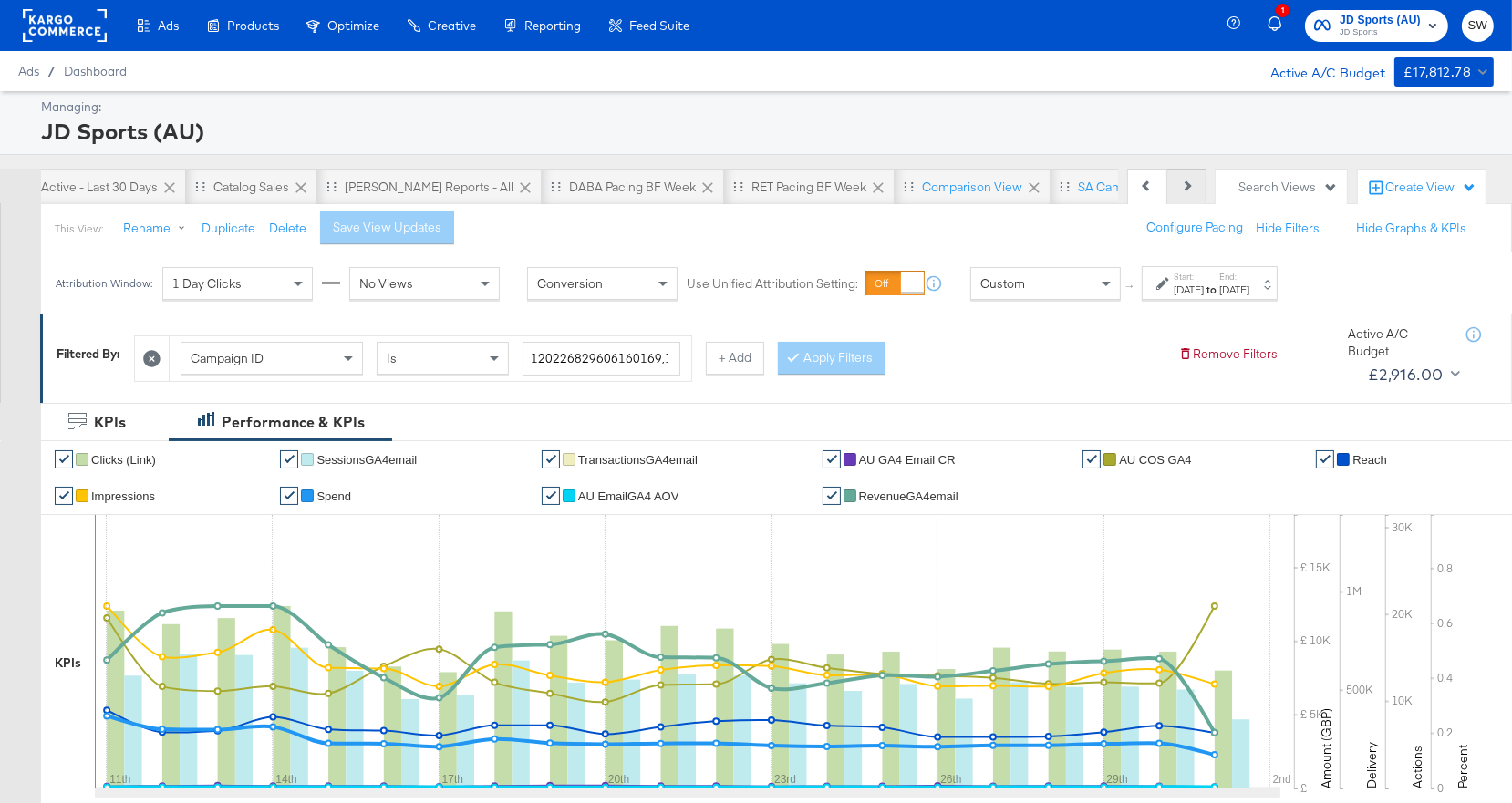 click on "Next" at bounding box center [1186, 187] 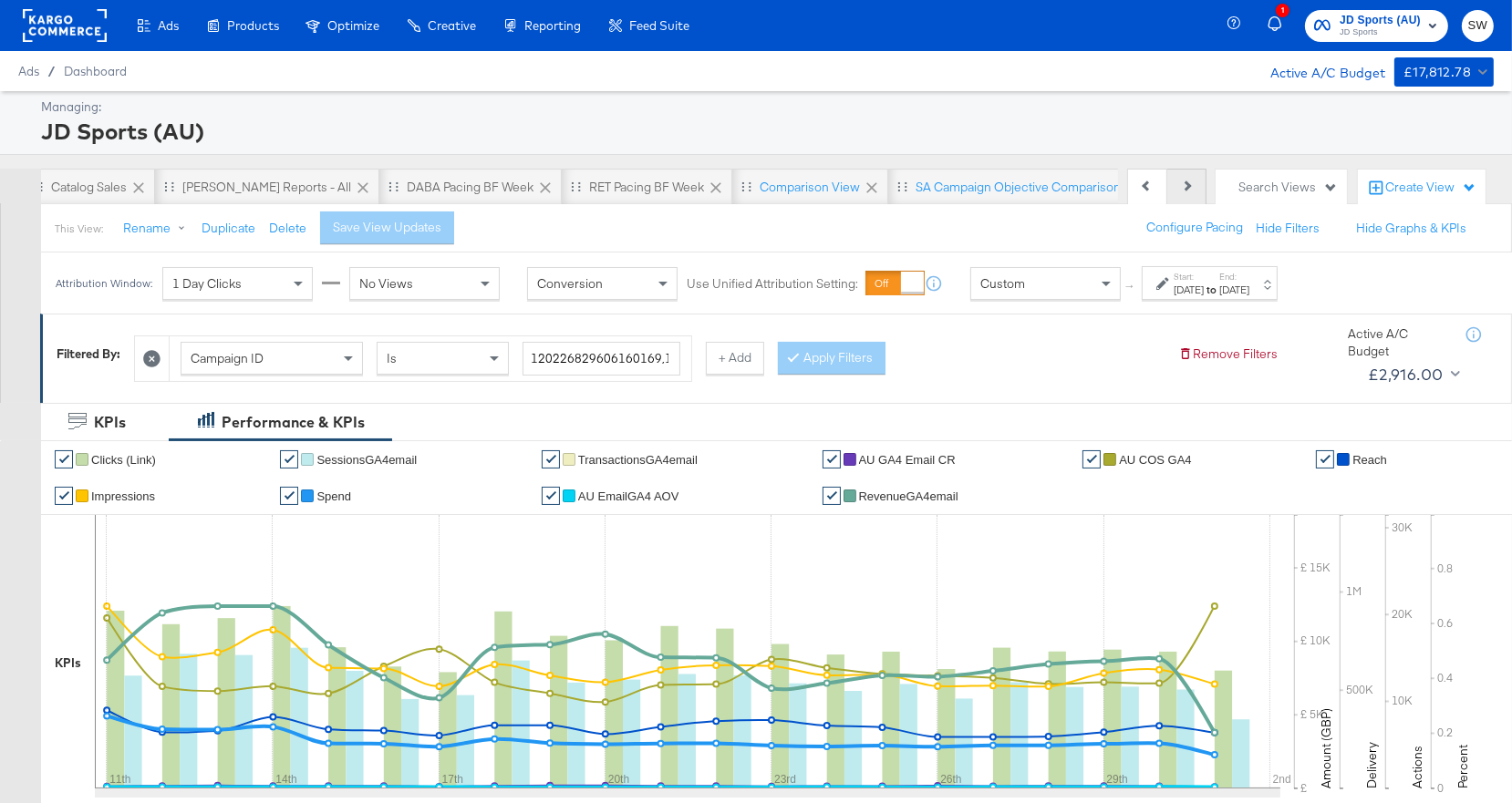 click on "Next" at bounding box center [1186, 187] 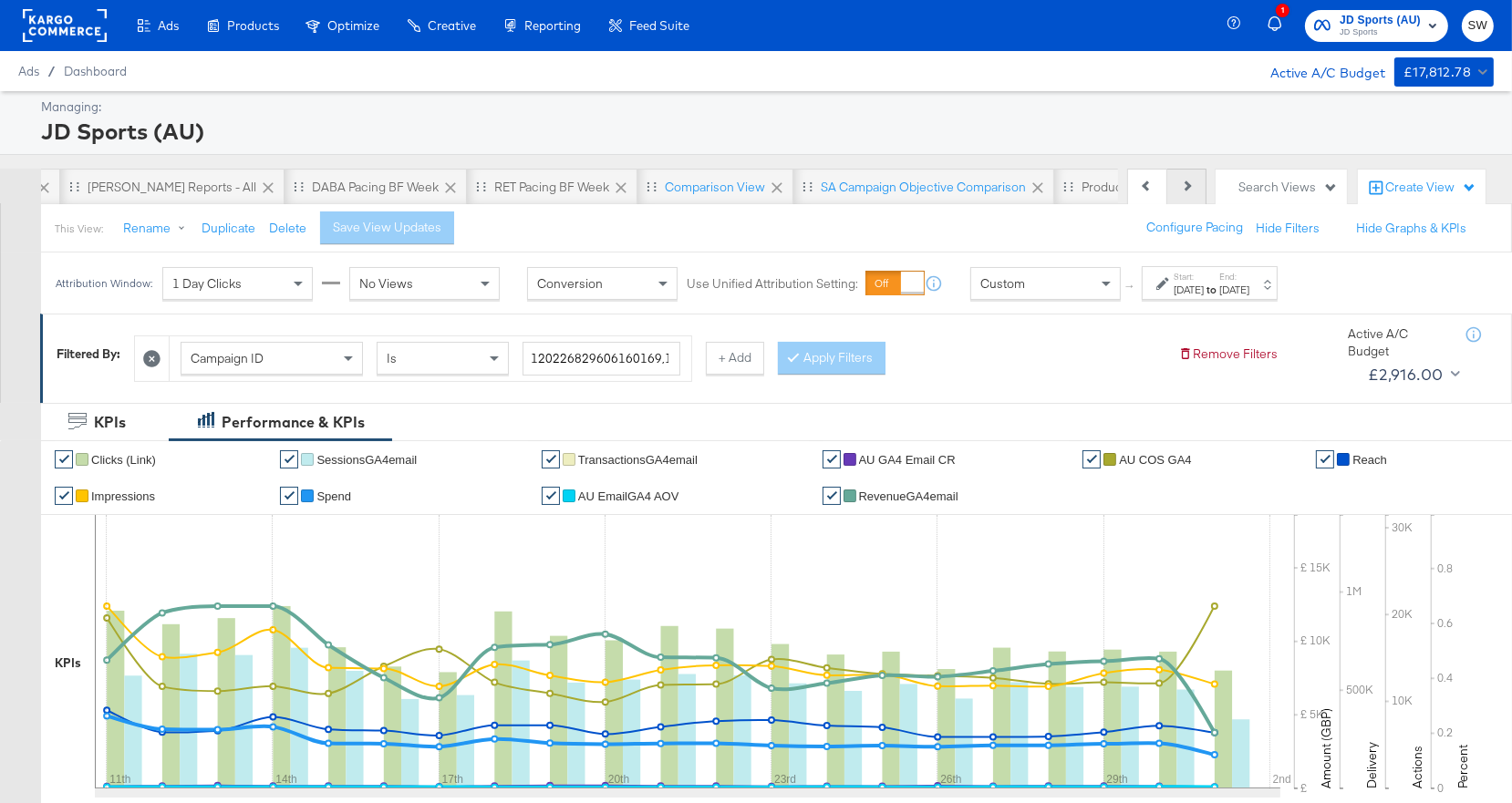 click on "Next" at bounding box center (1186, 187) 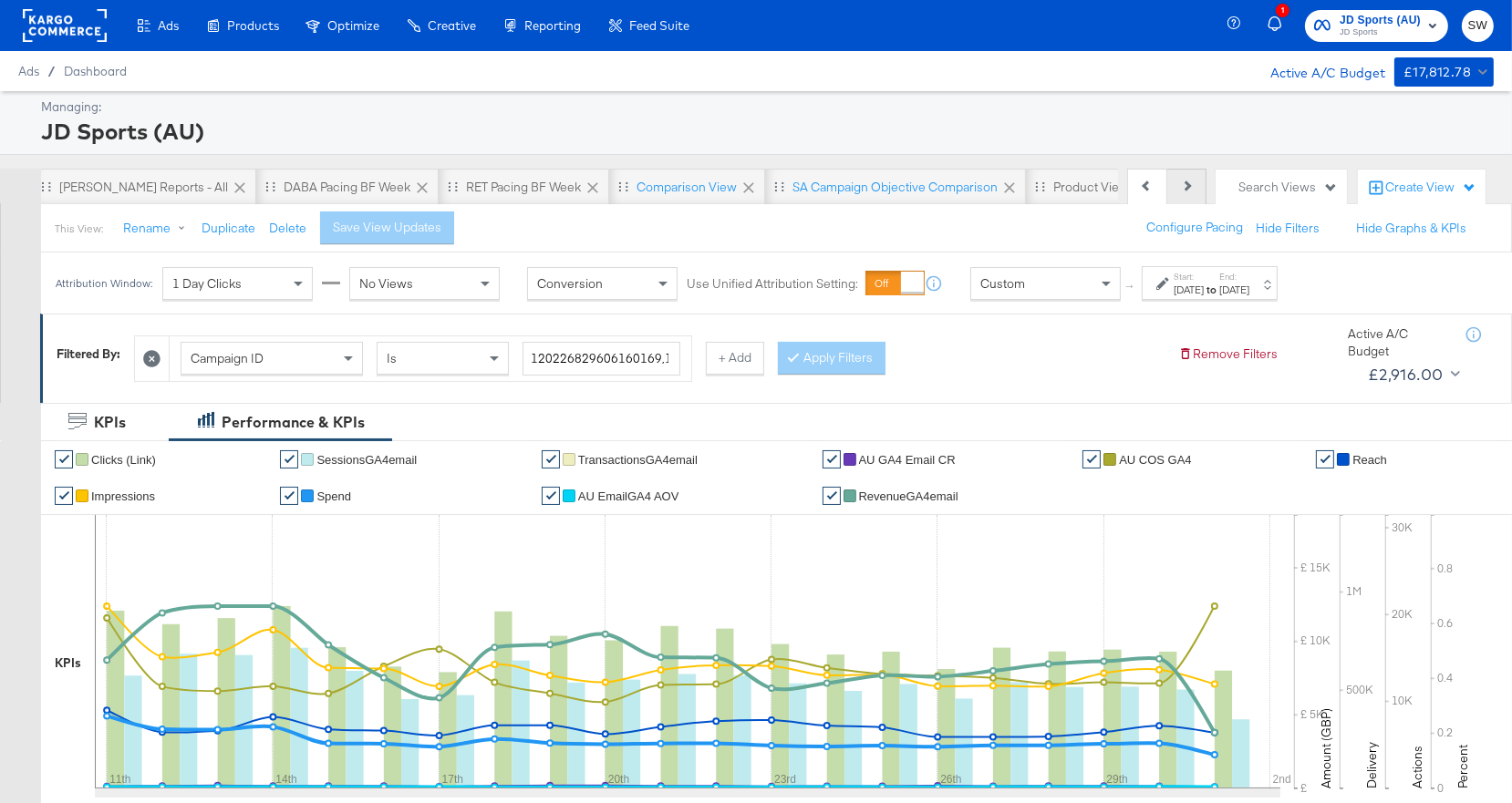 click on "Next" at bounding box center [1186, 187] 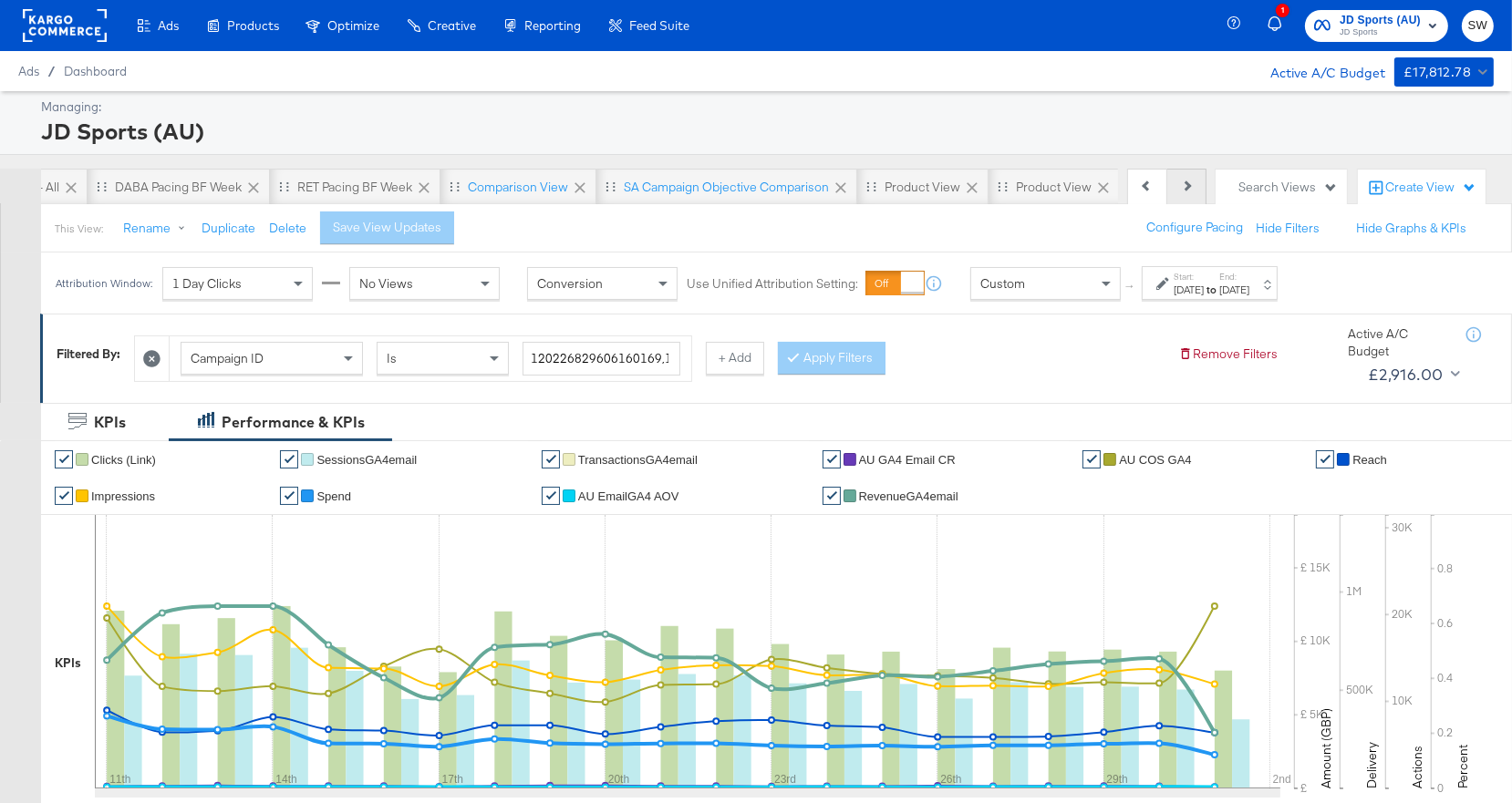 click on "Next" at bounding box center (1186, 187) 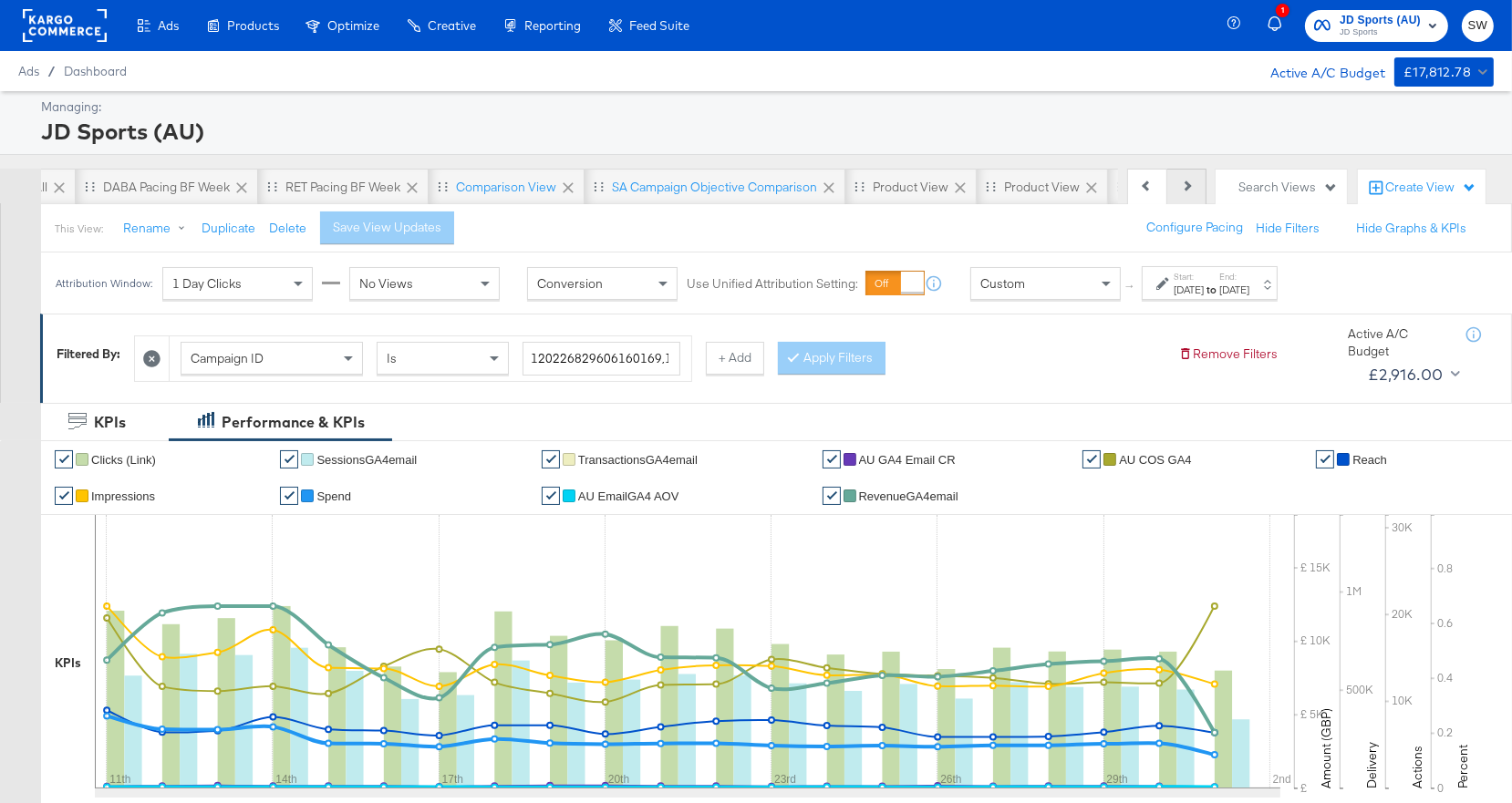 click on "Next" at bounding box center [1186, 187] 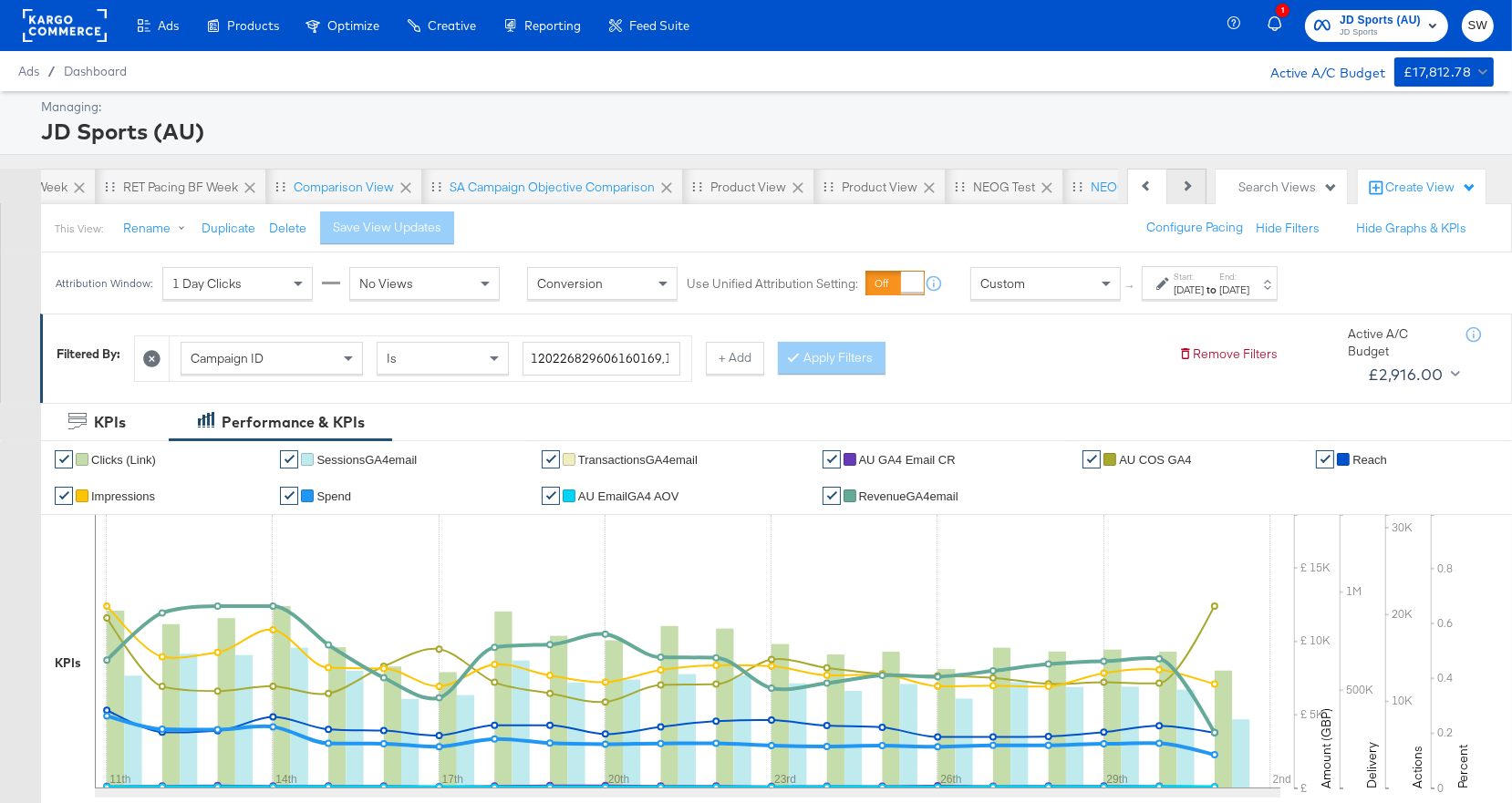click on "Next" at bounding box center (1186, 187) 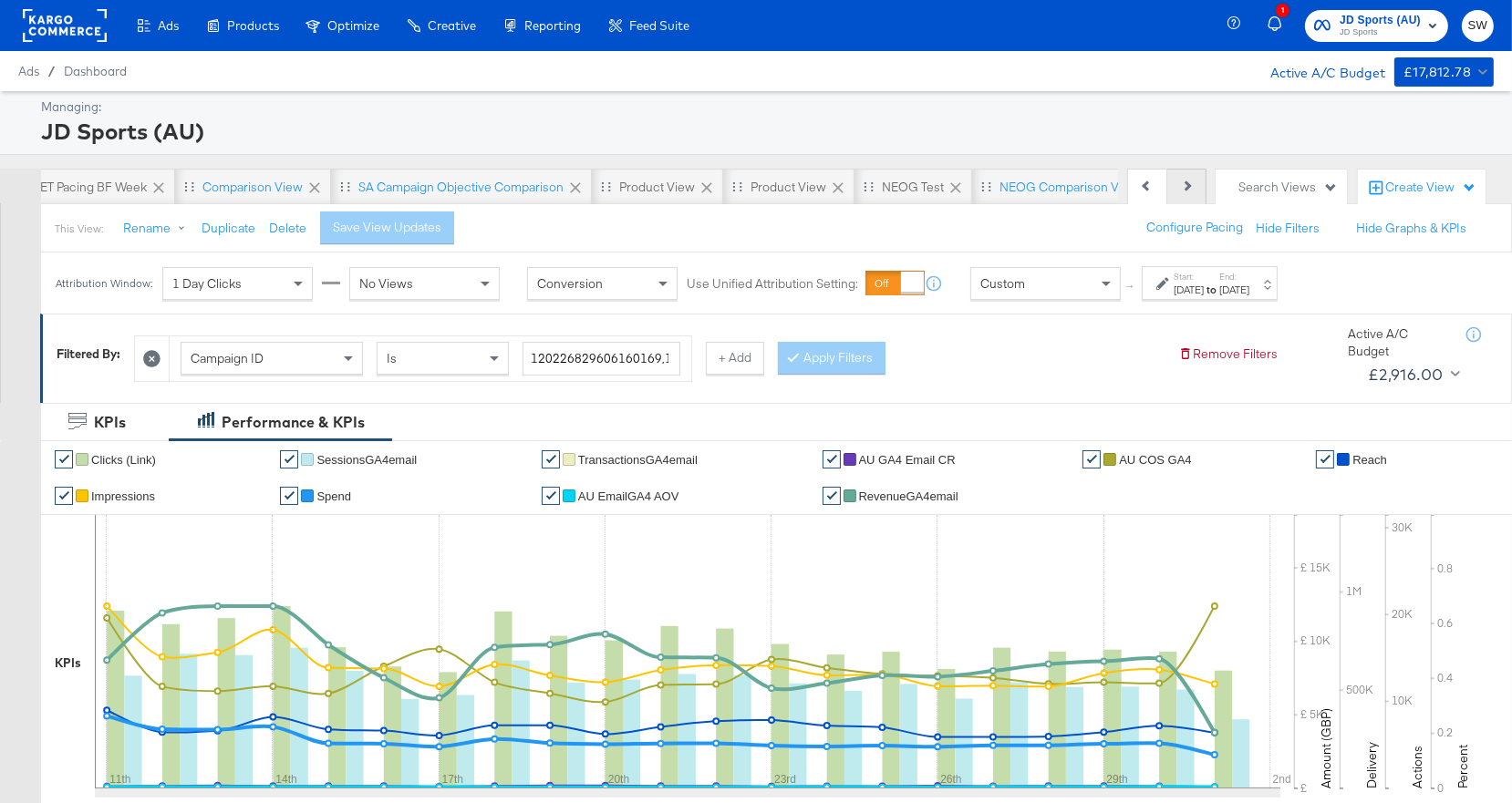 click on "Next" at bounding box center [1186, 187] 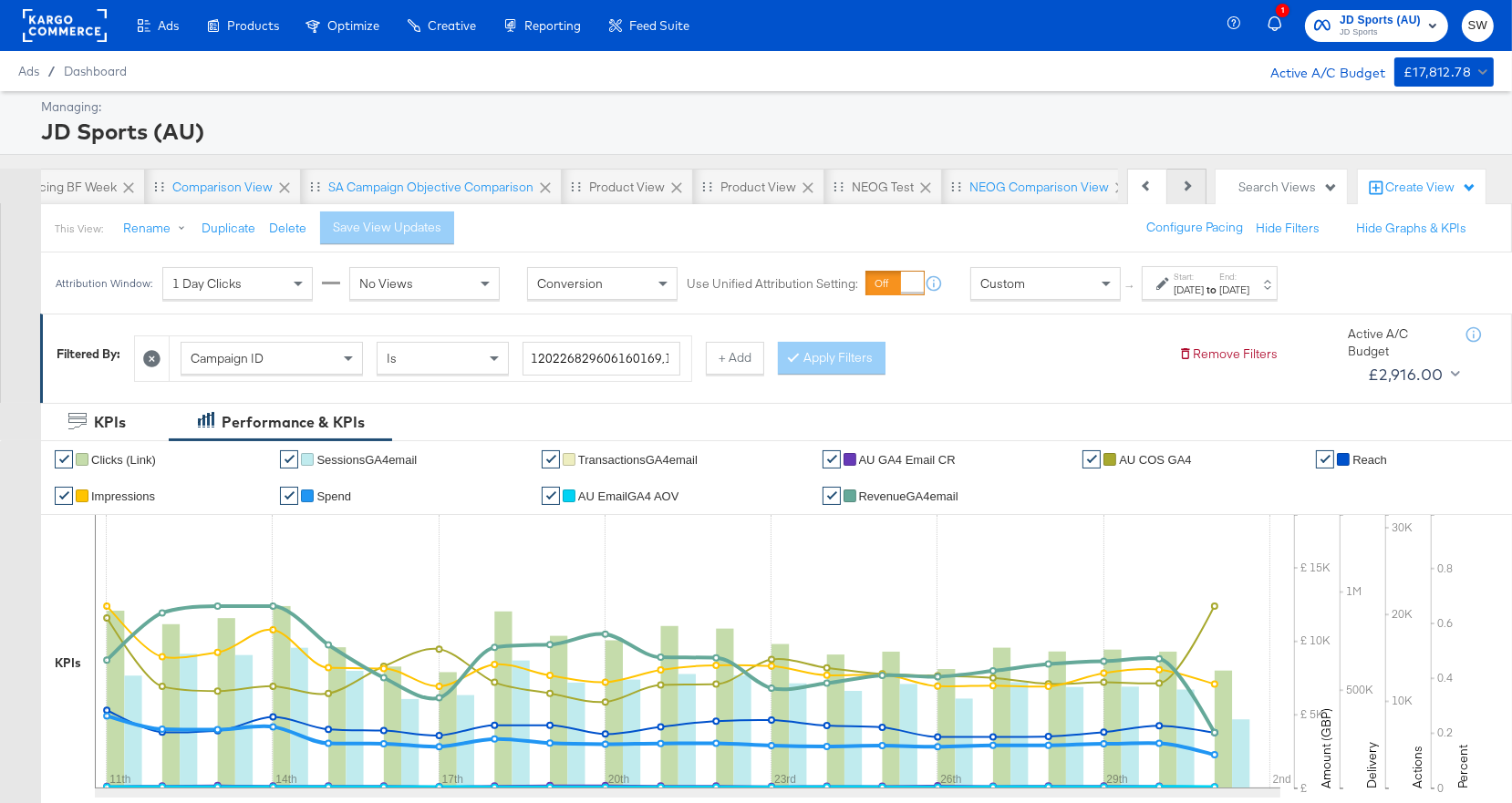 click on "Next" at bounding box center (1186, 187) 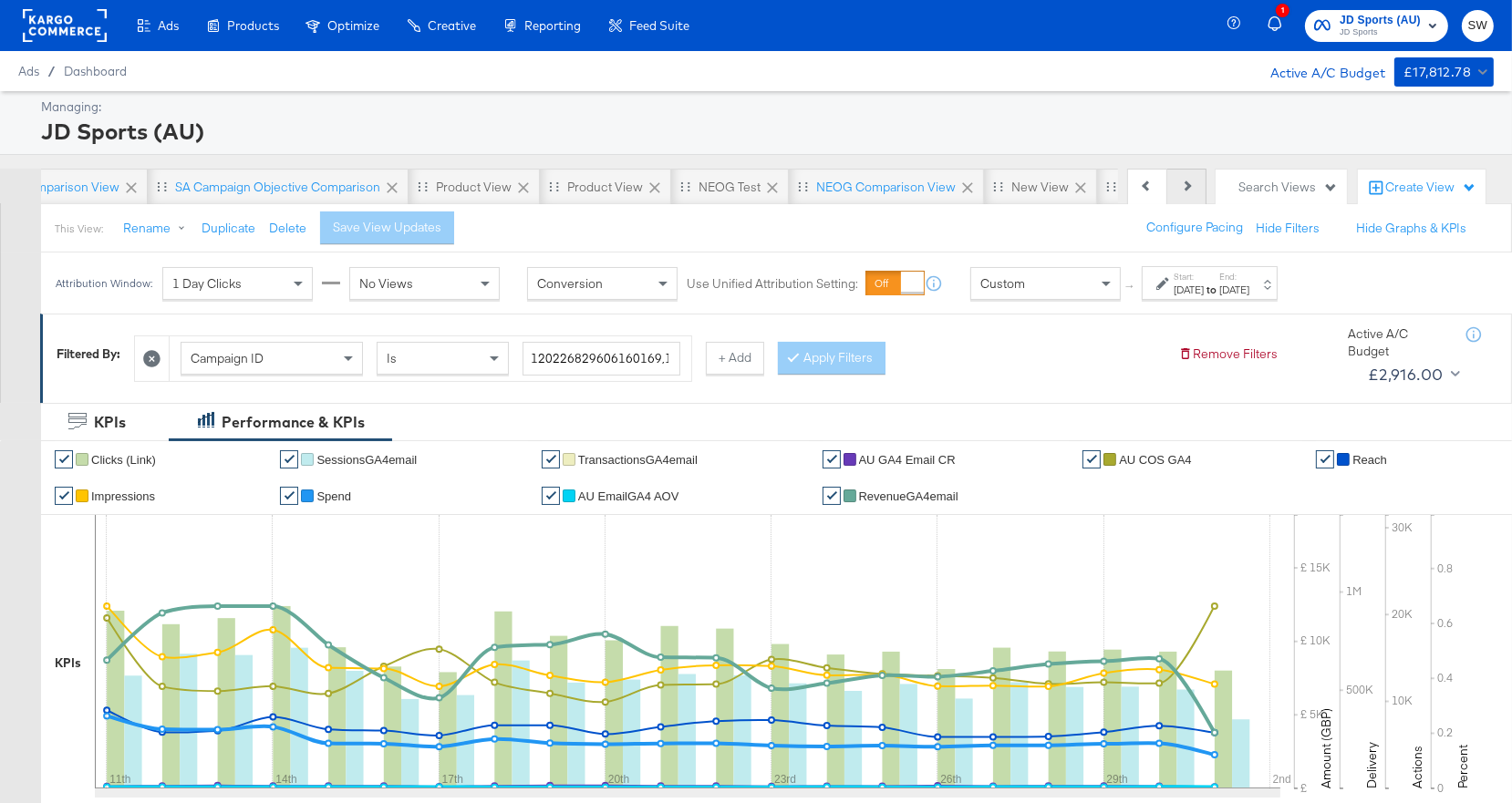 click on "Next" at bounding box center (1186, 187) 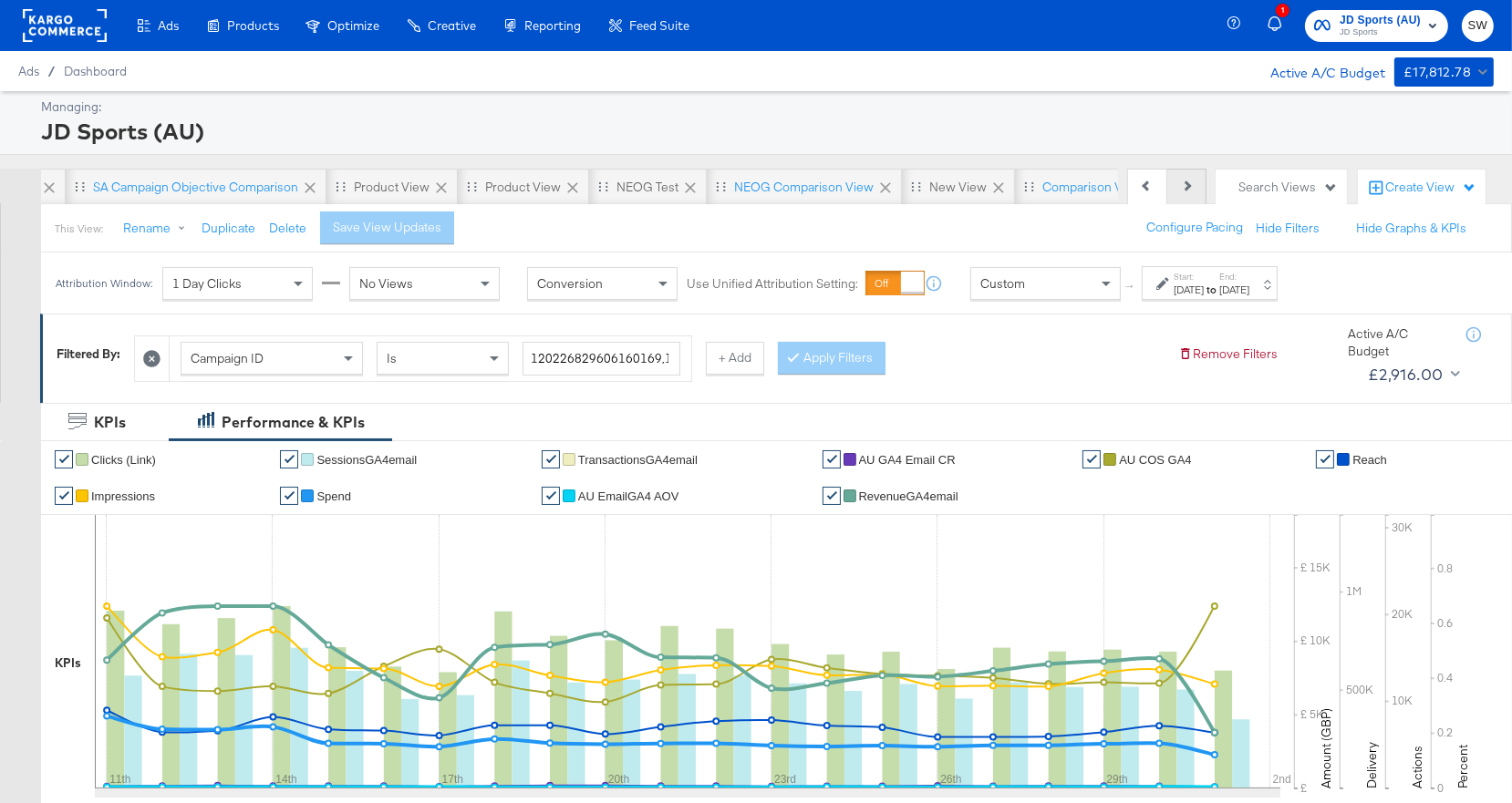 click on "Next" at bounding box center (1186, 187) 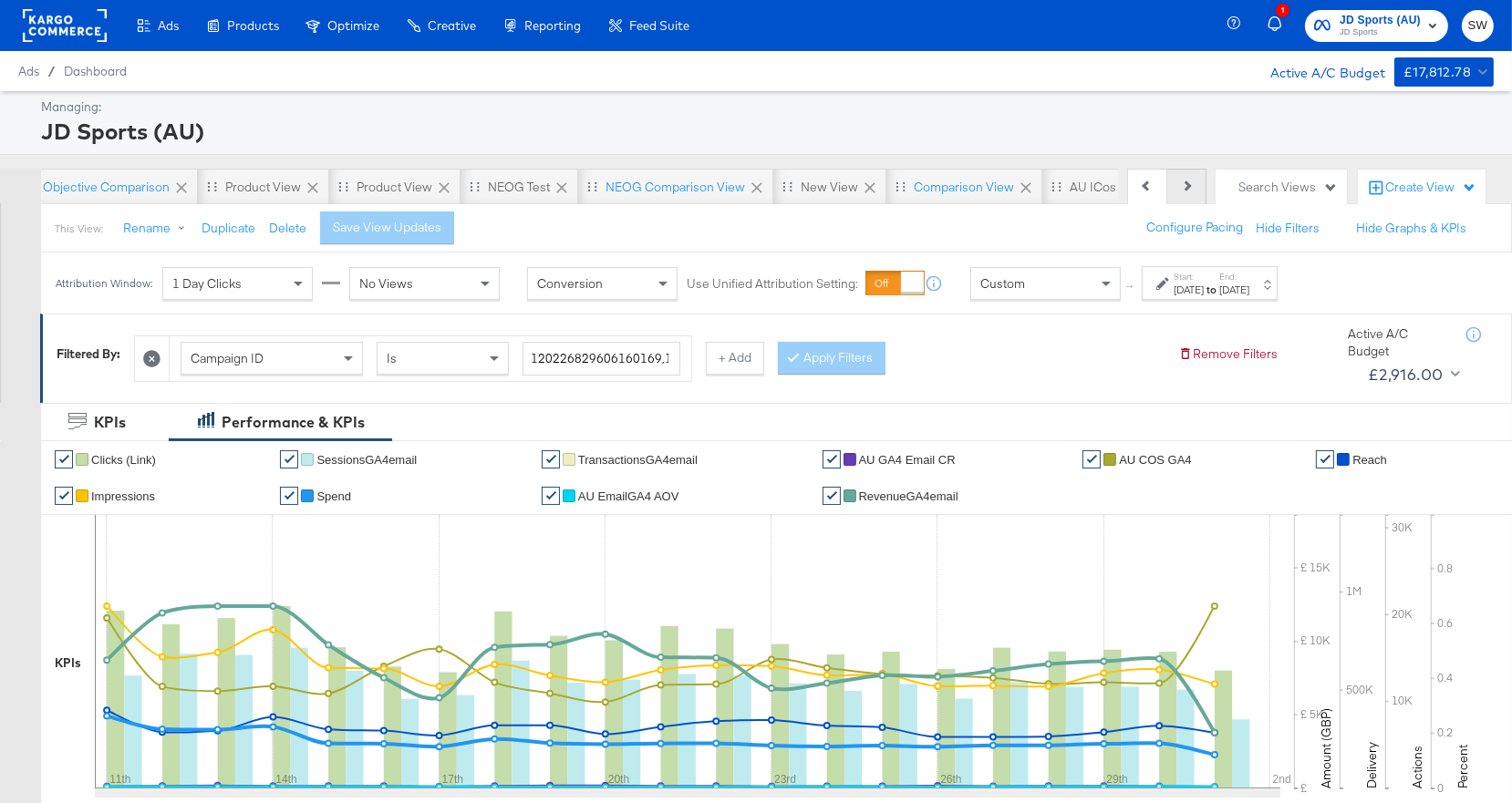 click on "Next" at bounding box center [1186, 187] 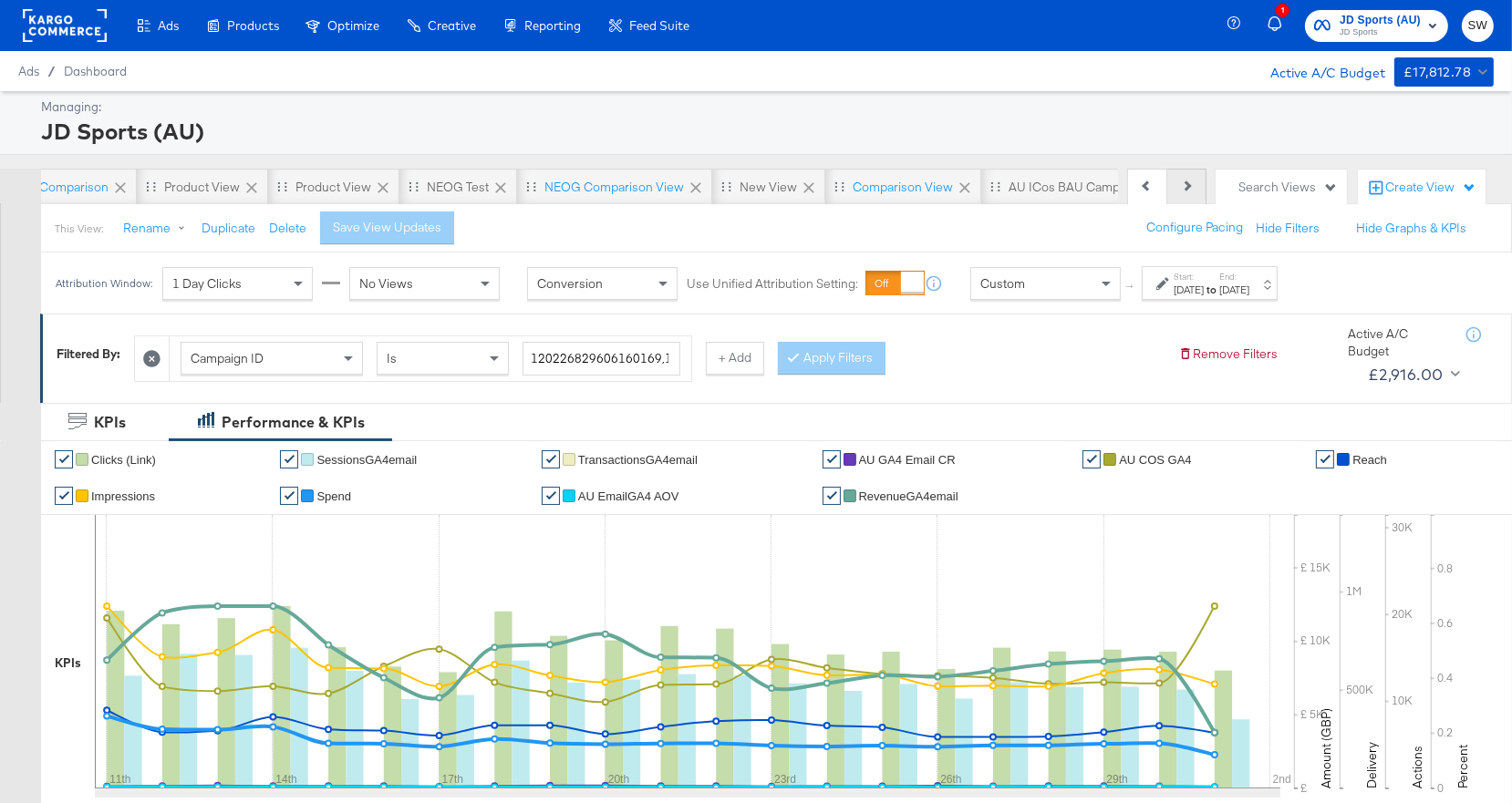 click on "Next" at bounding box center [1186, 187] 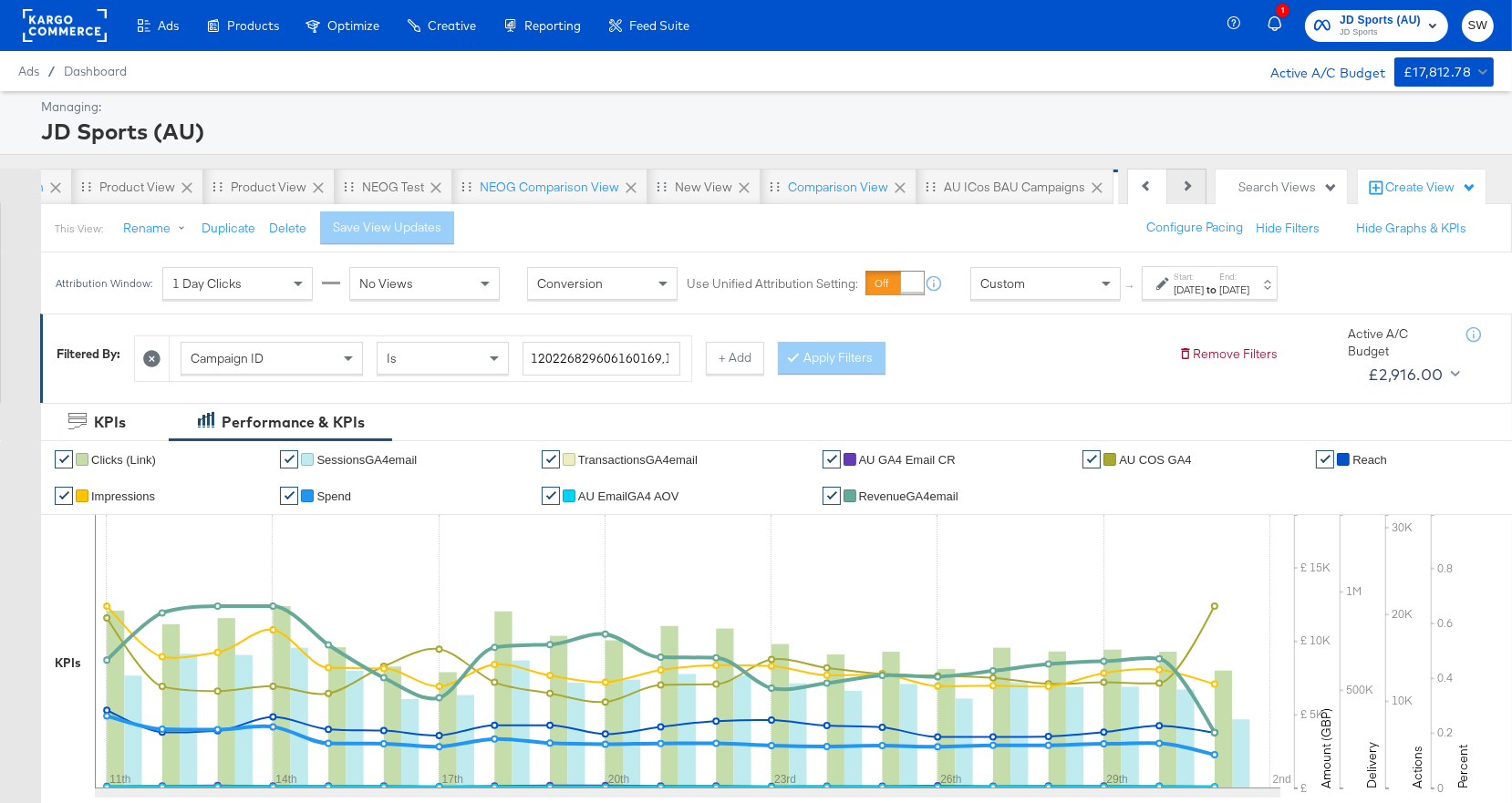 click on "Next" at bounding box center [1186, 187] 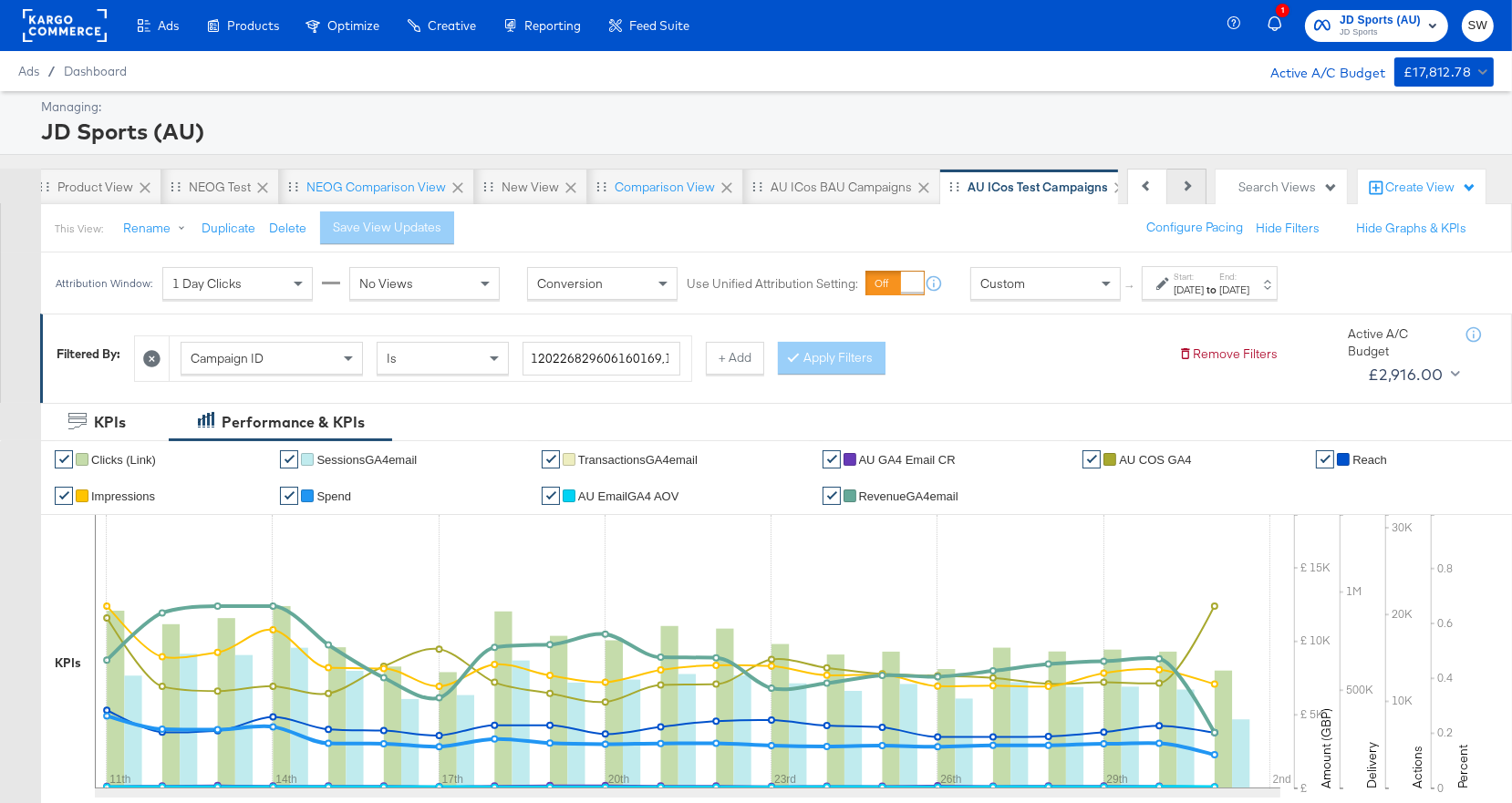 click on "Next" at bounding box center [1186, 187] 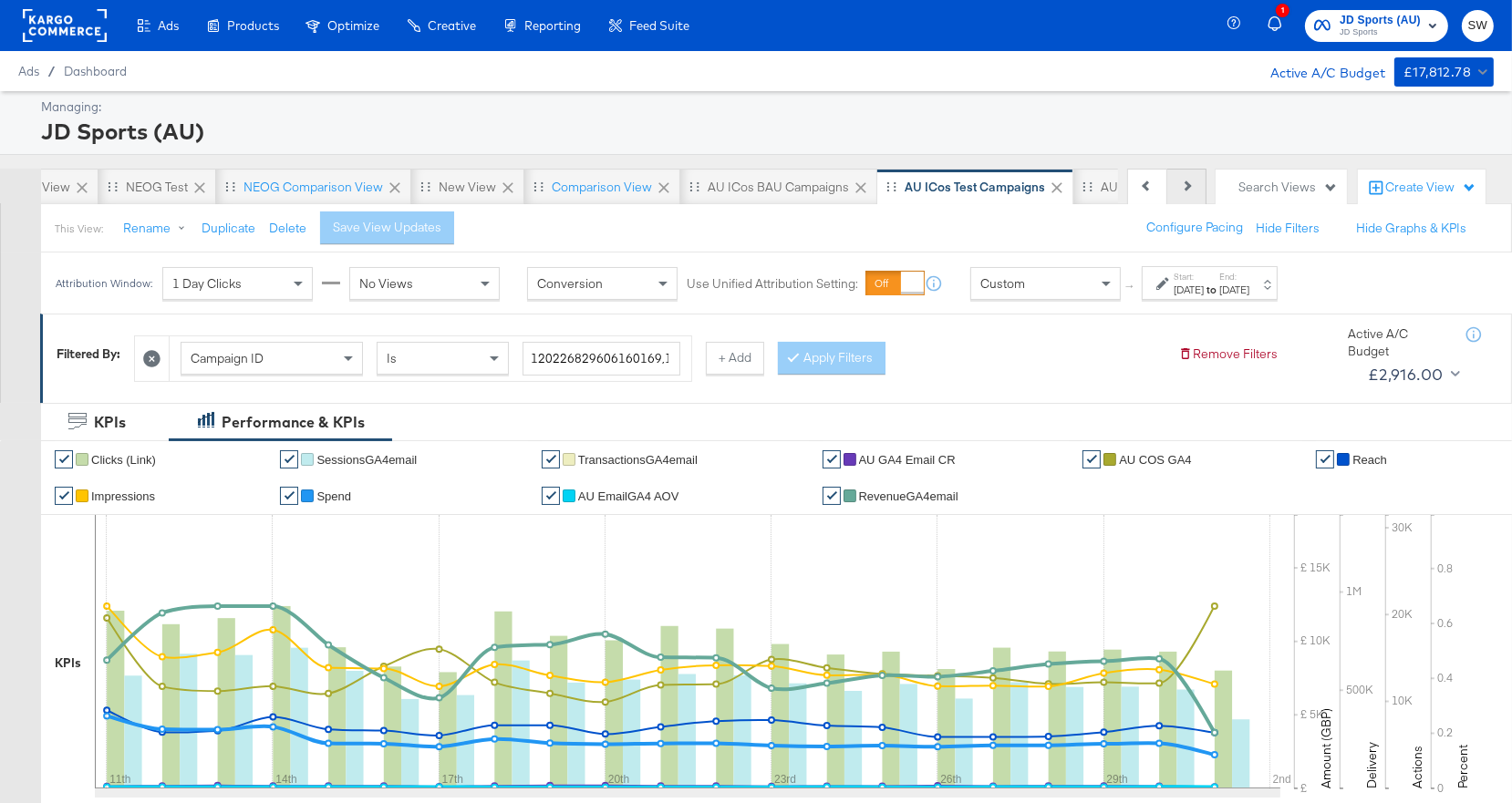 click on "Next" at bounding box center (1186, 187) 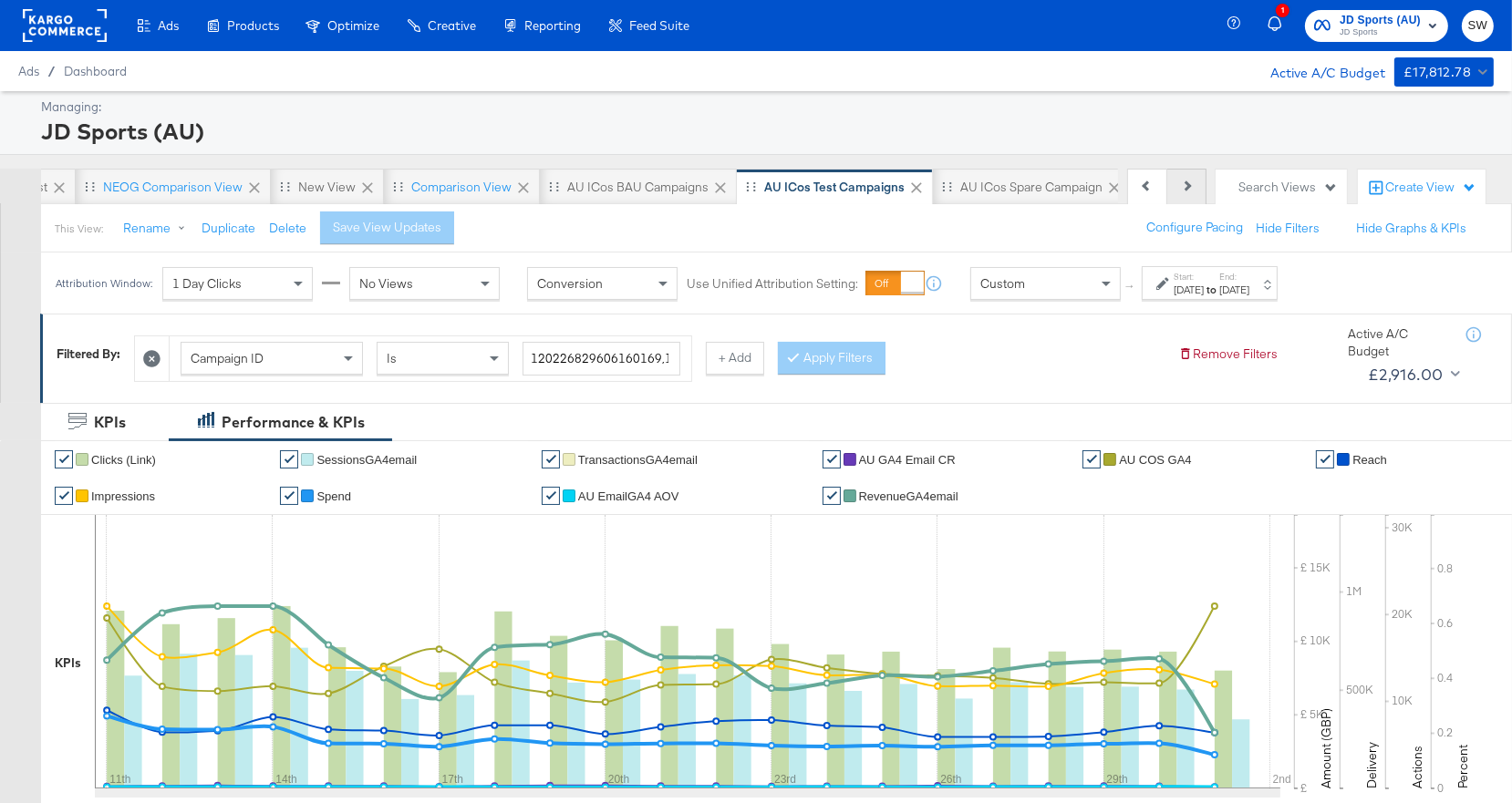 click on "Next" at bounding box center (1186, 187) 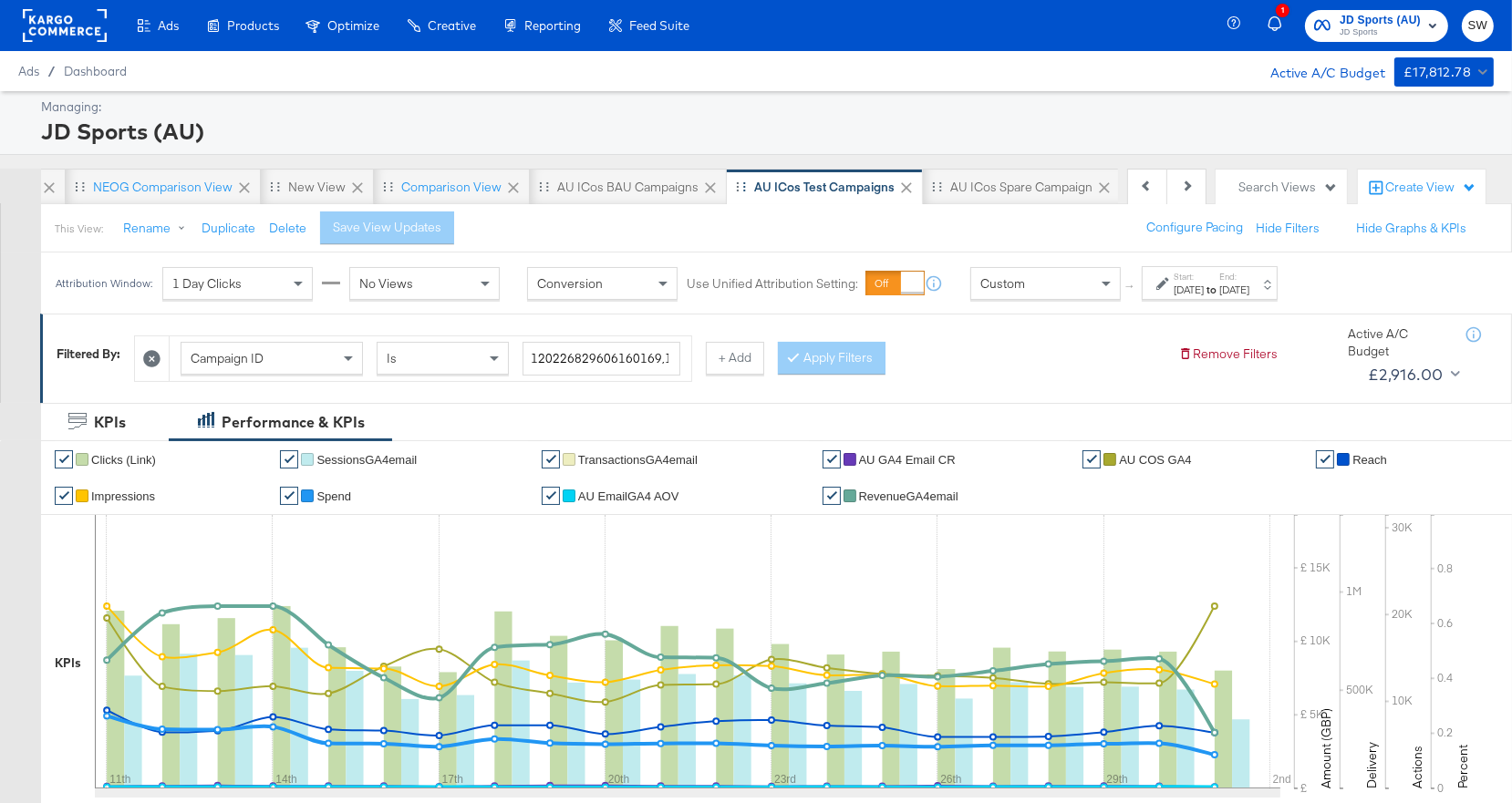 scroll, scrollTop: 0, scrollLeft: 1918, axis: horizontal 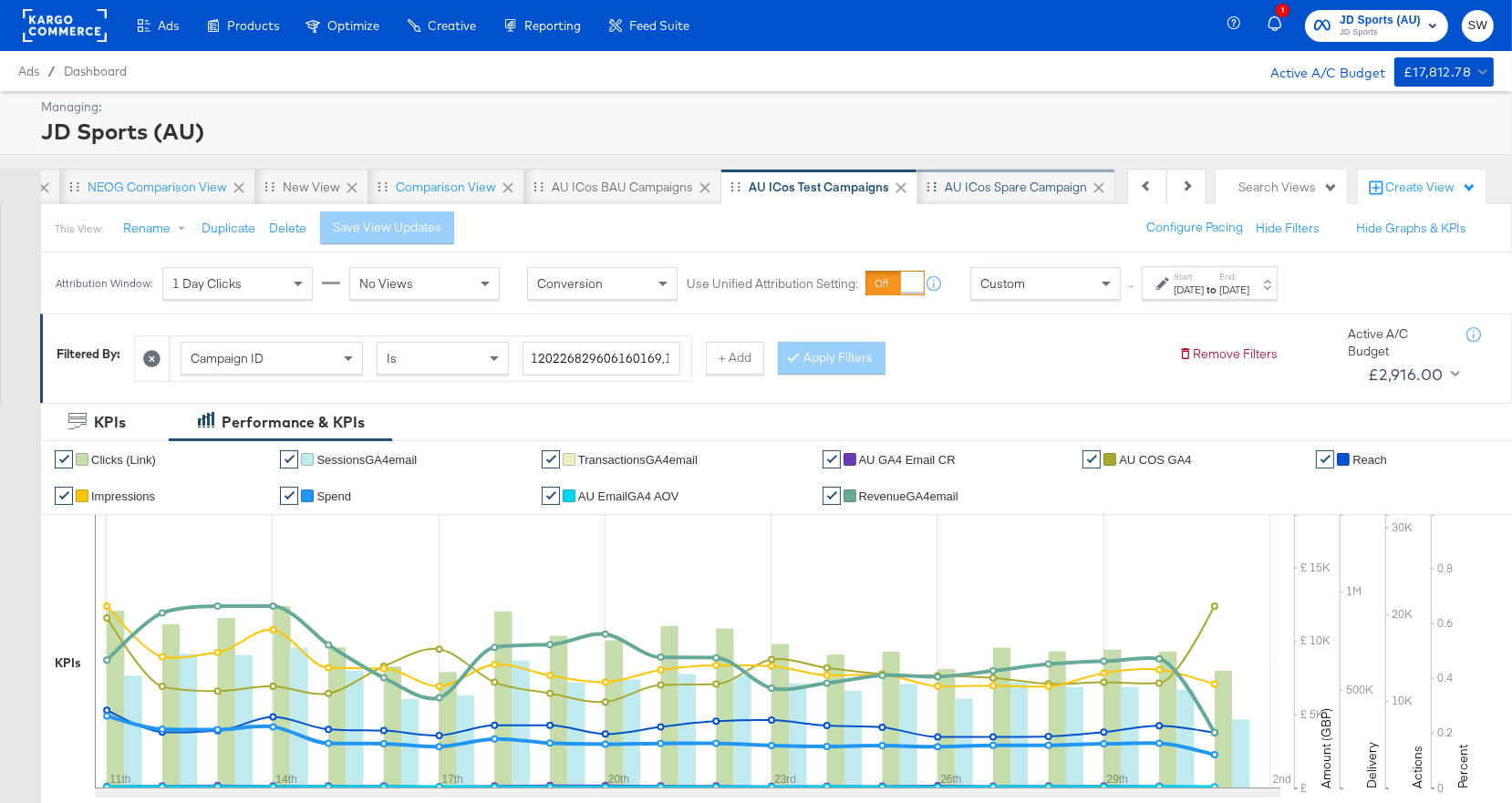 click on "AU iCos Spare Campaign" at bounding box center (1016, 187) 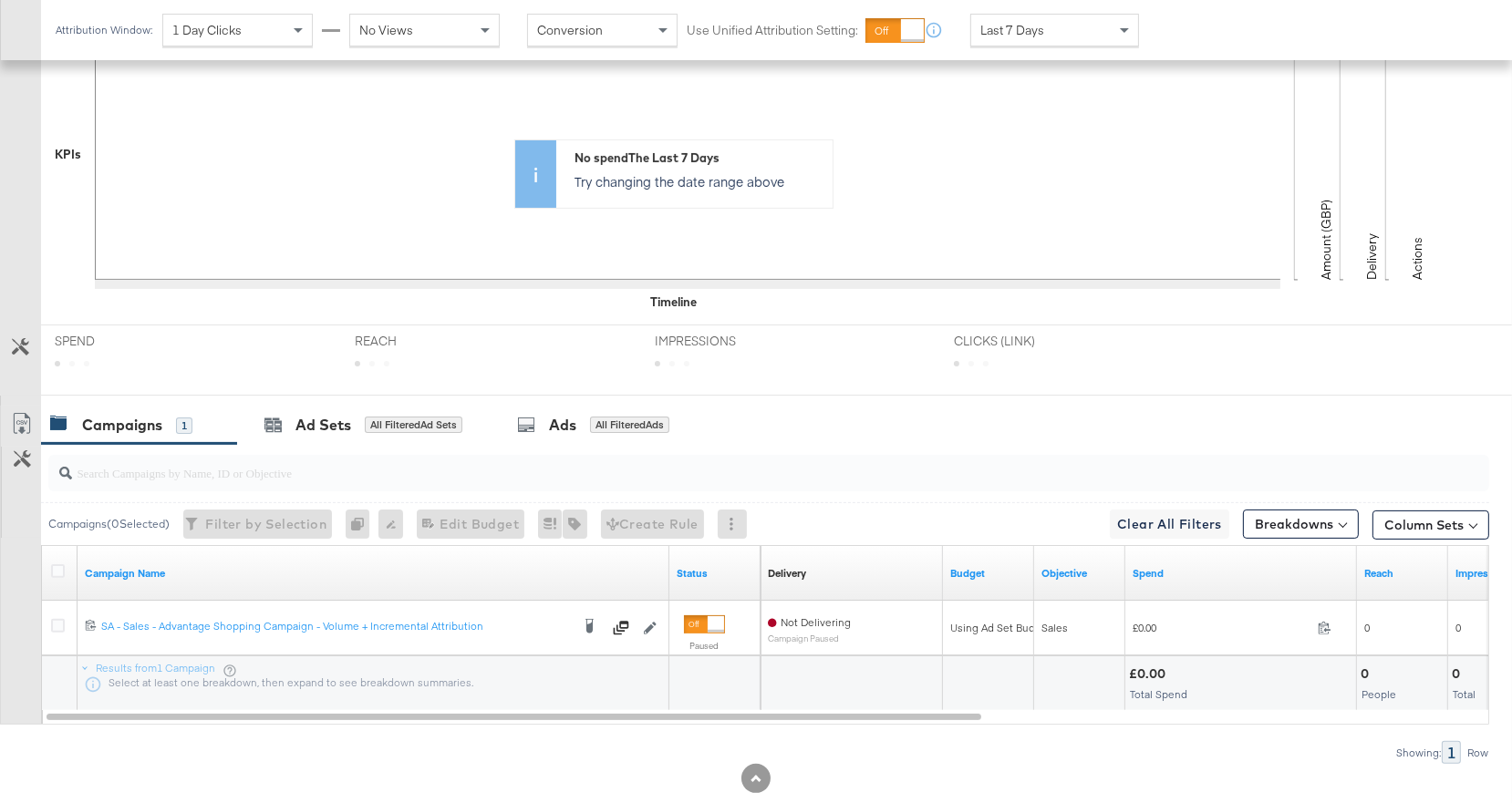 scroll, scrollTop: 510, scrollLeft: 0, axis: vertical 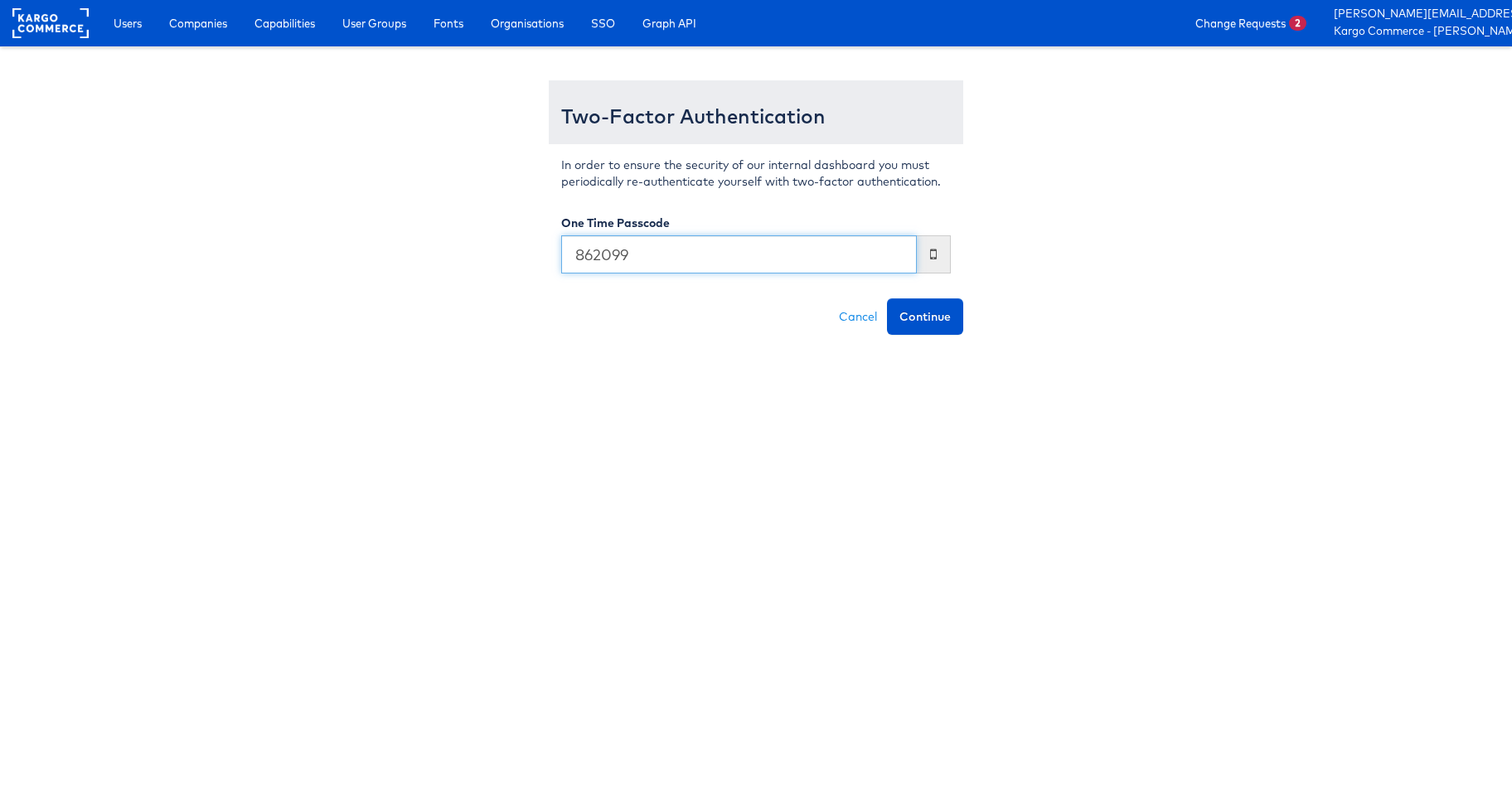 type on "862099" 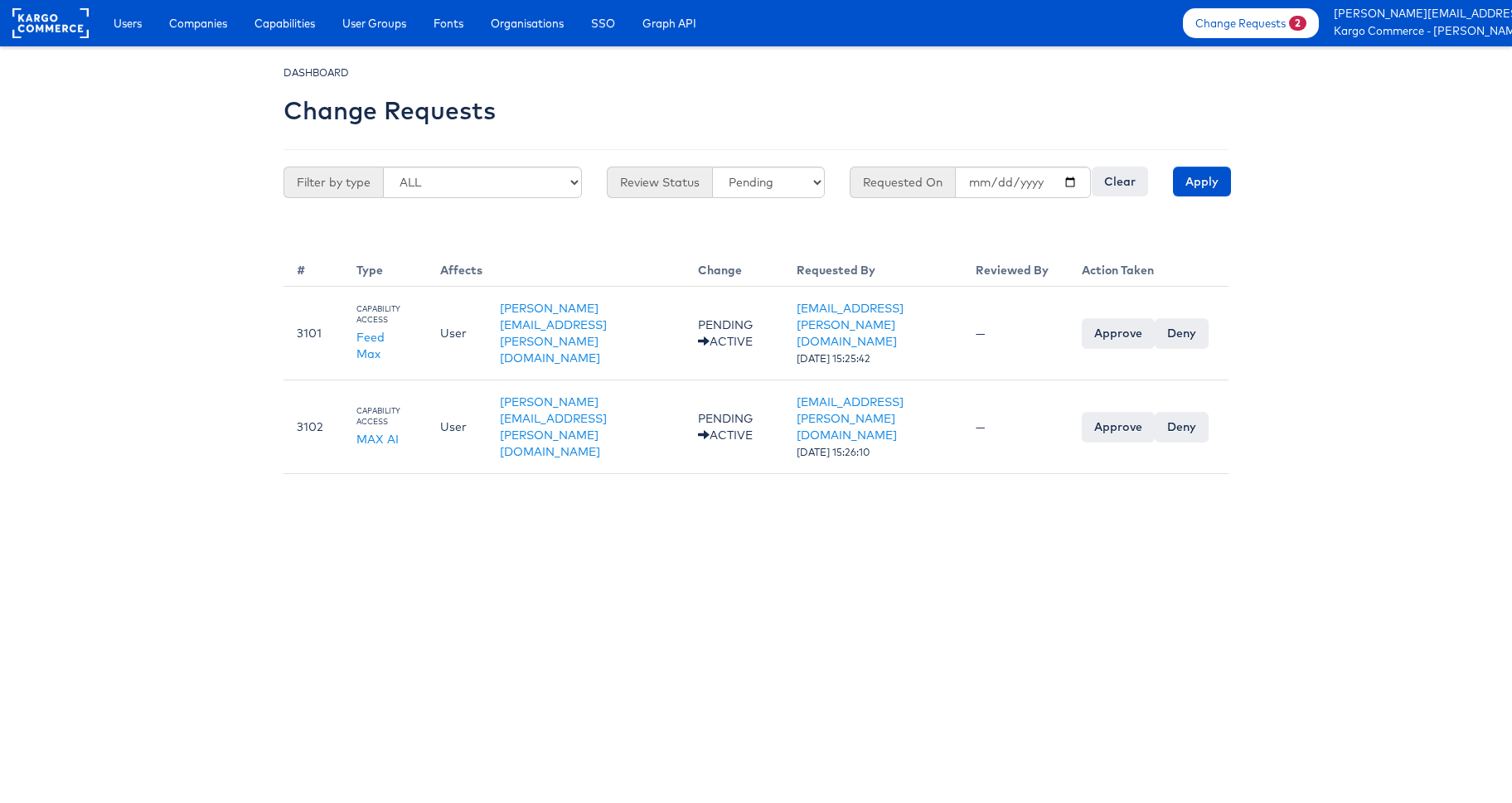 scroll, scrollTop: 0, scrollLeft: 0, axis: both 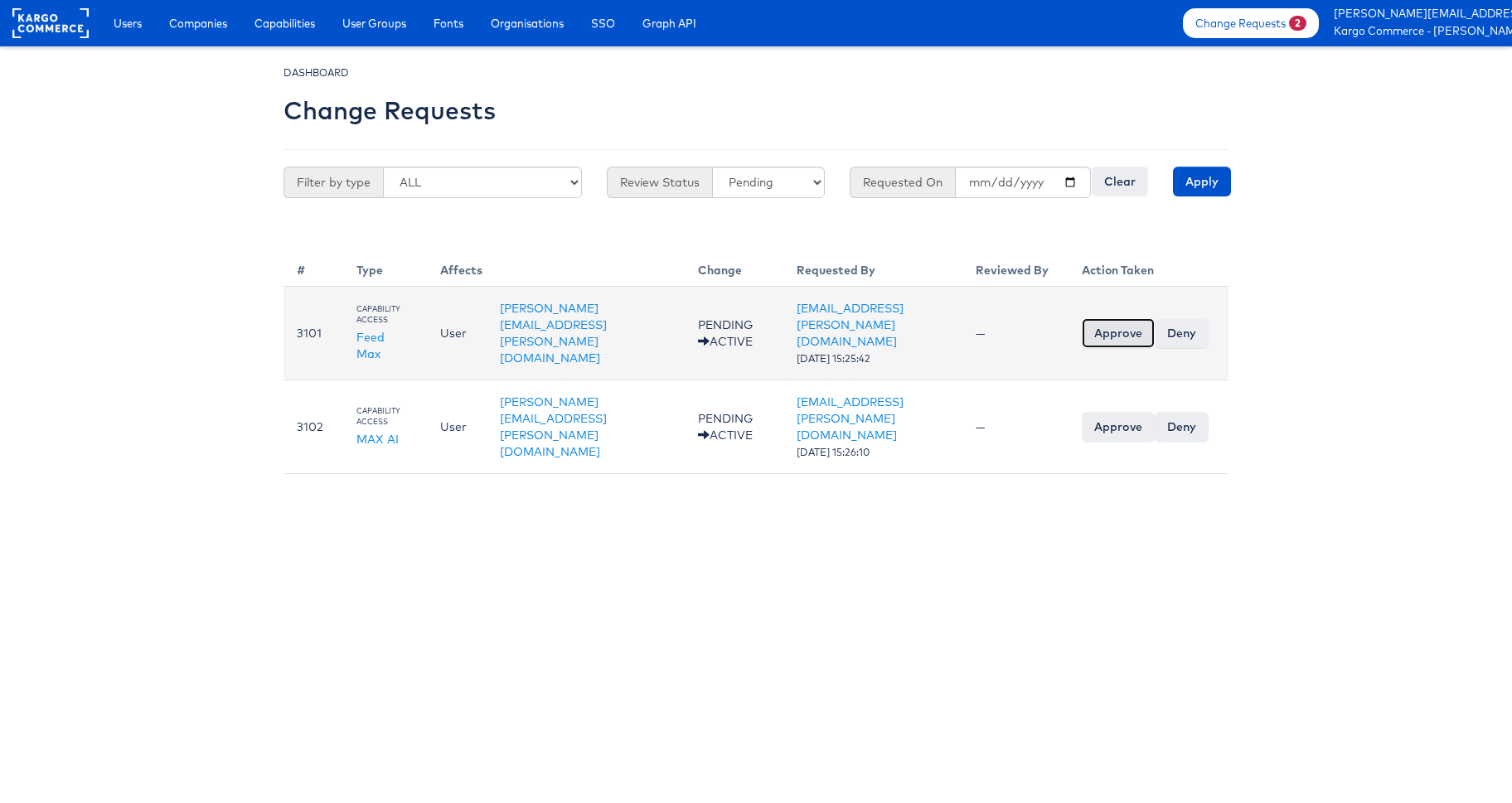 click on "Approve" at bounding box center [1118, 333] 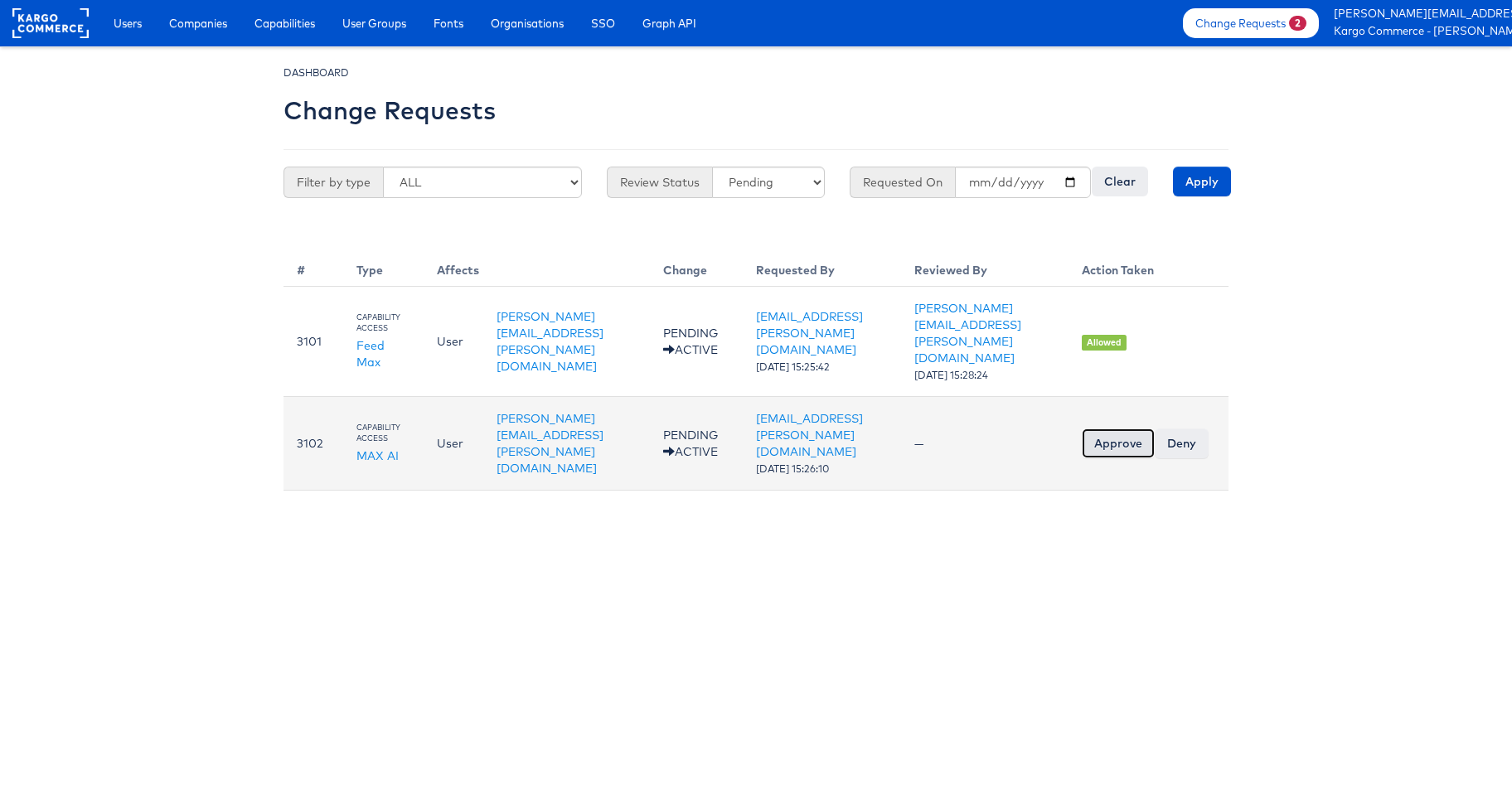 click on "Approve" at bounding box center [1118, 443] 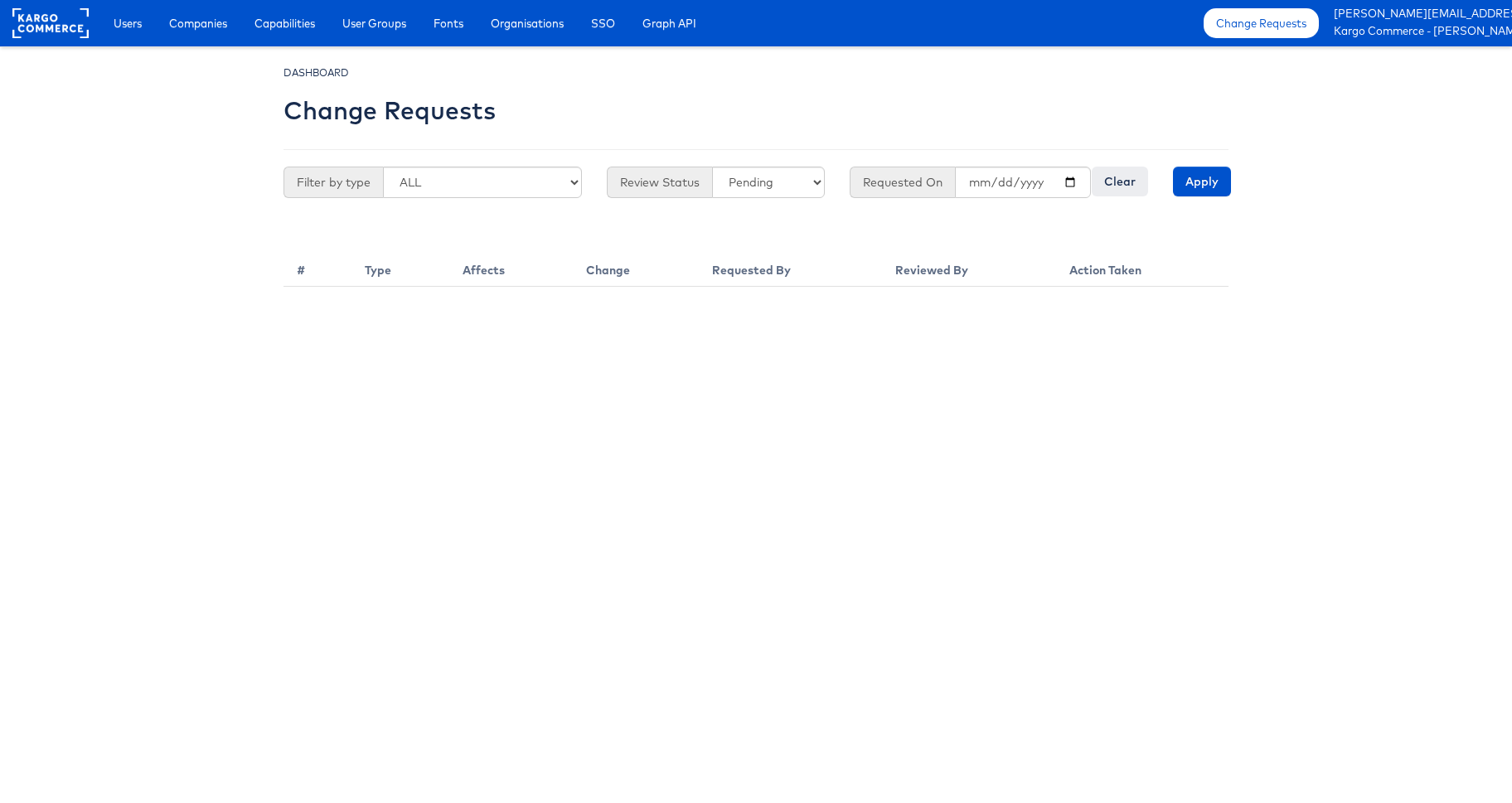 scroll, scrollTop: 0, scrollLeft: 0, axis: both 